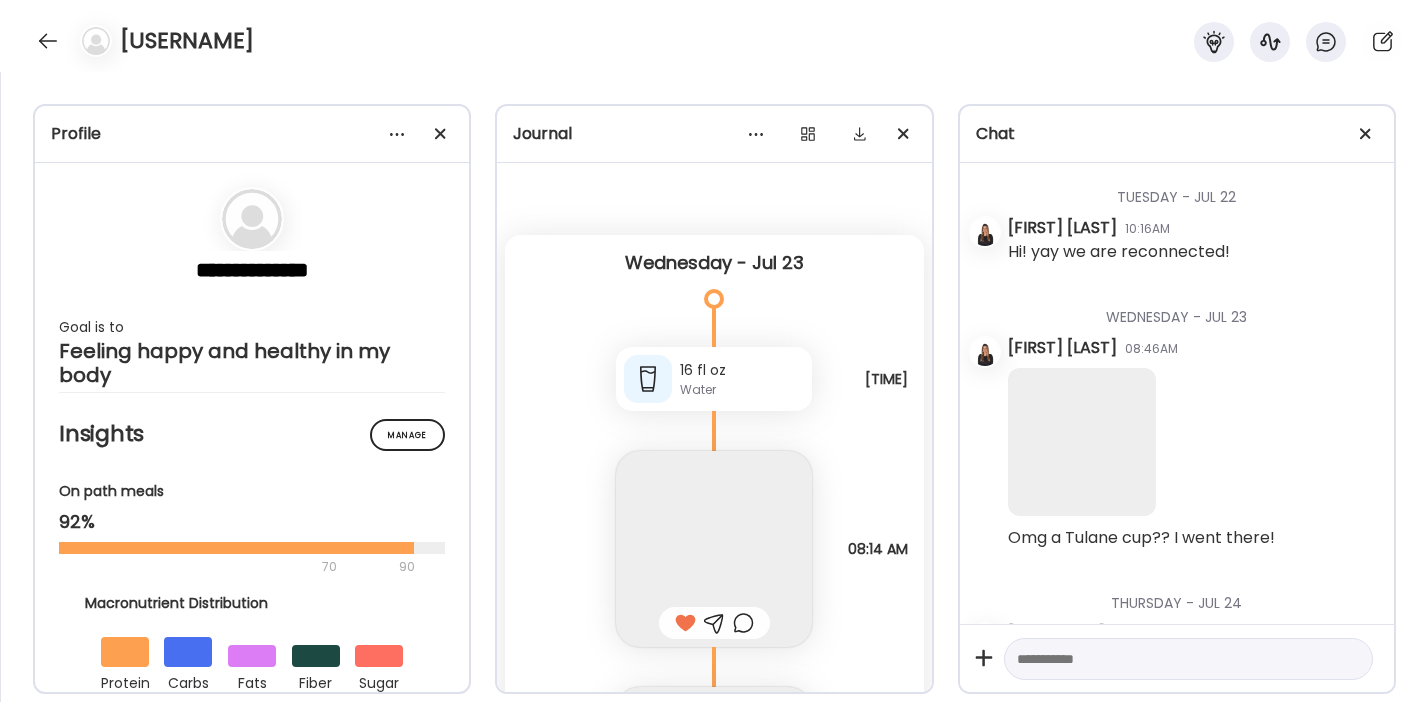 scroll, scrollTop: 0, scrollLeft: 0, axis: both 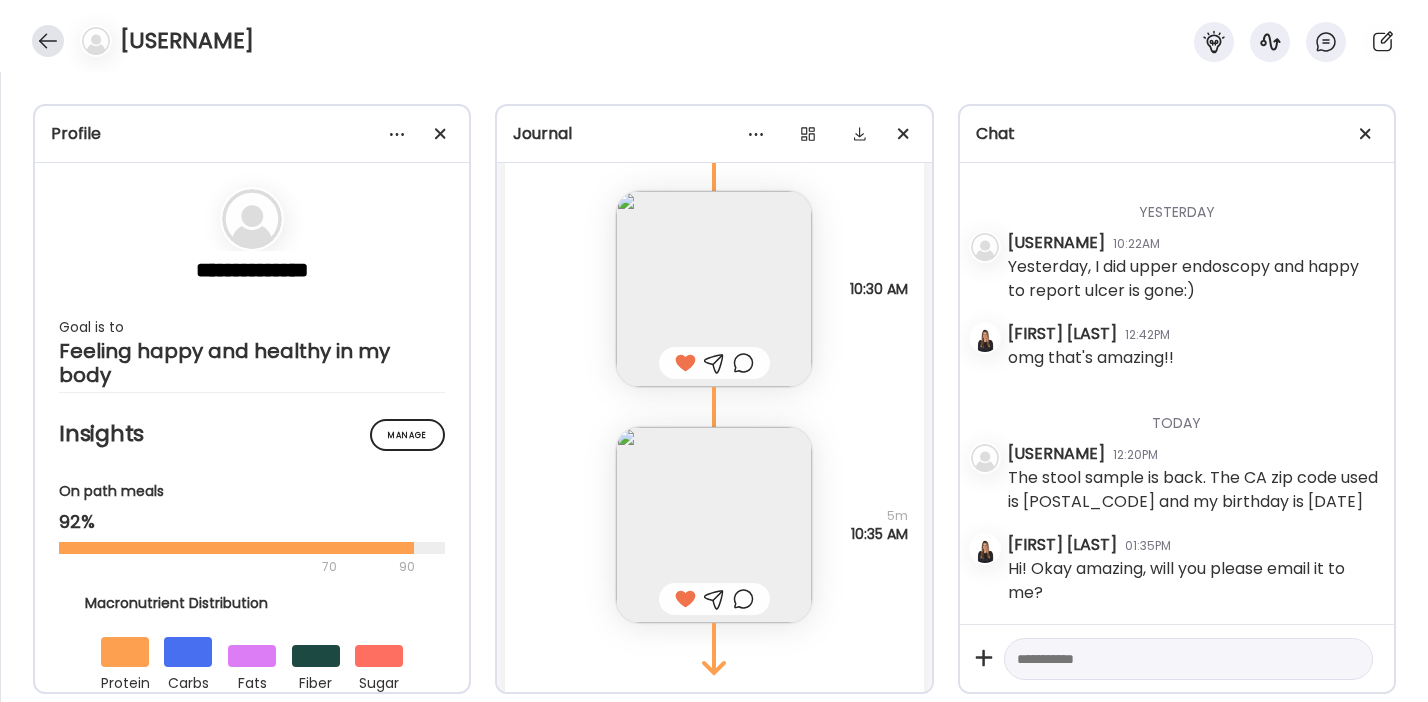 click at bounding box center (48, 41) 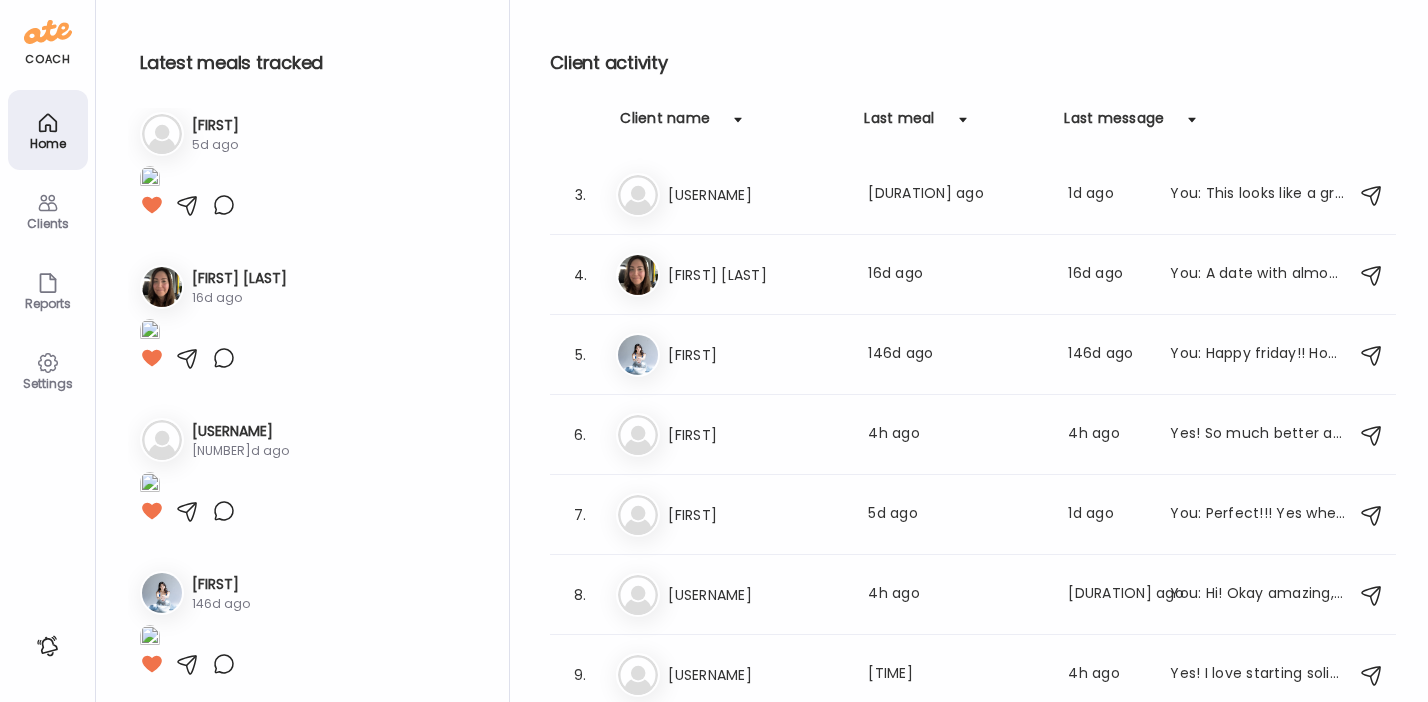scroll, scrollTop: 768, scrollLeft: 0, axis: vertical 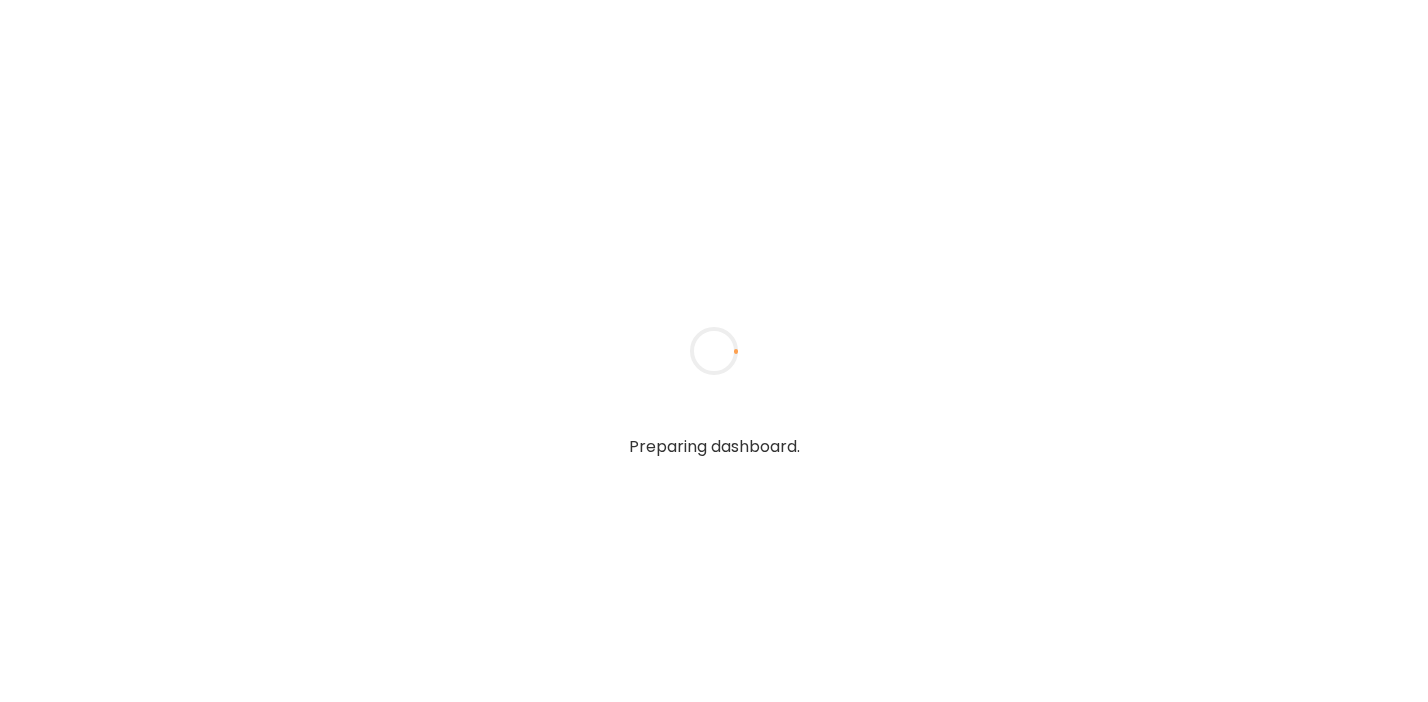type on "**********" 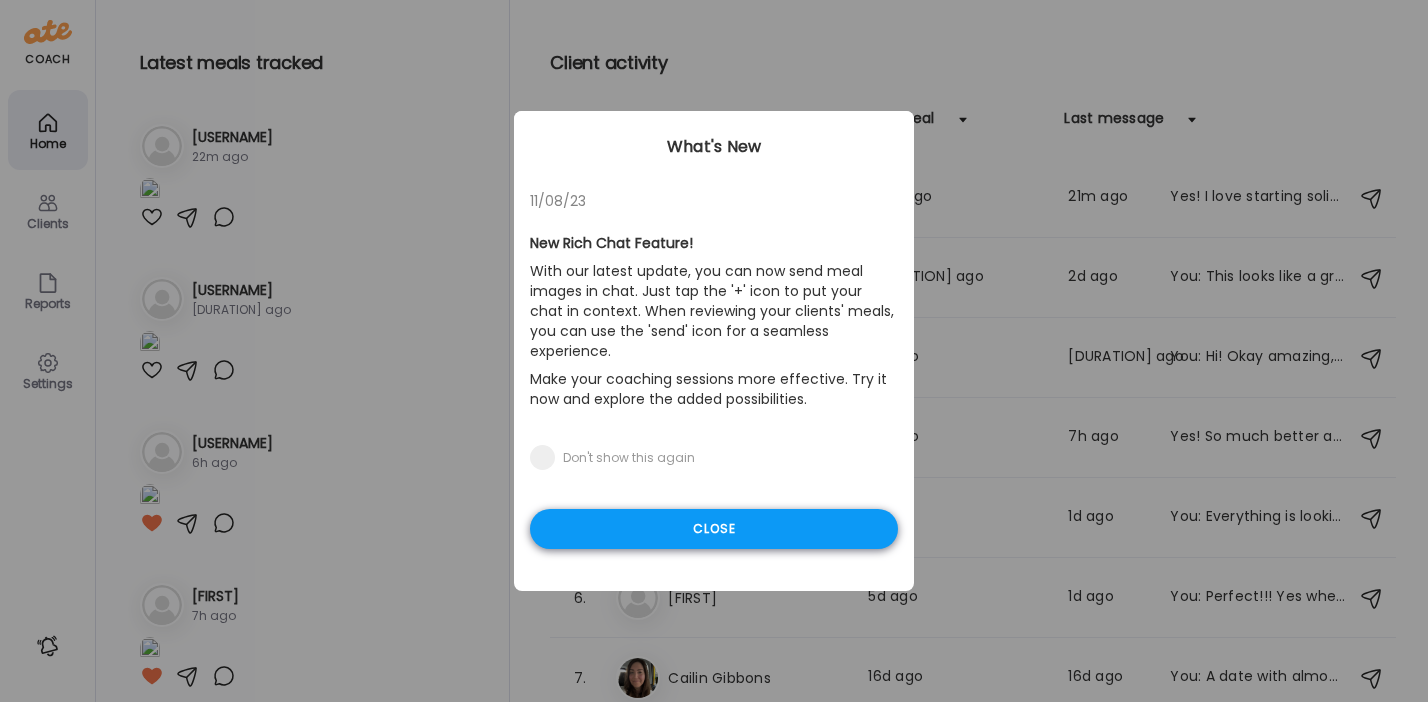 type on "**********" 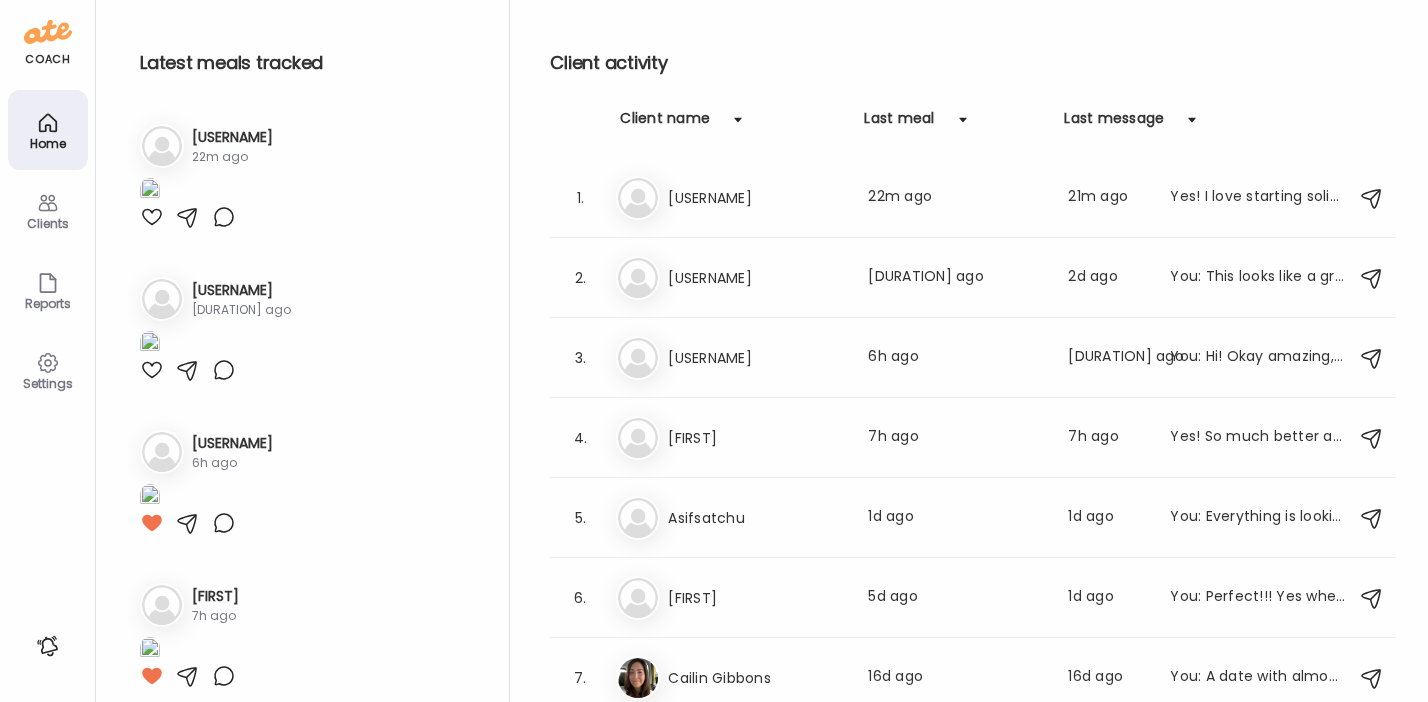 click at bounding box center [150, 191] 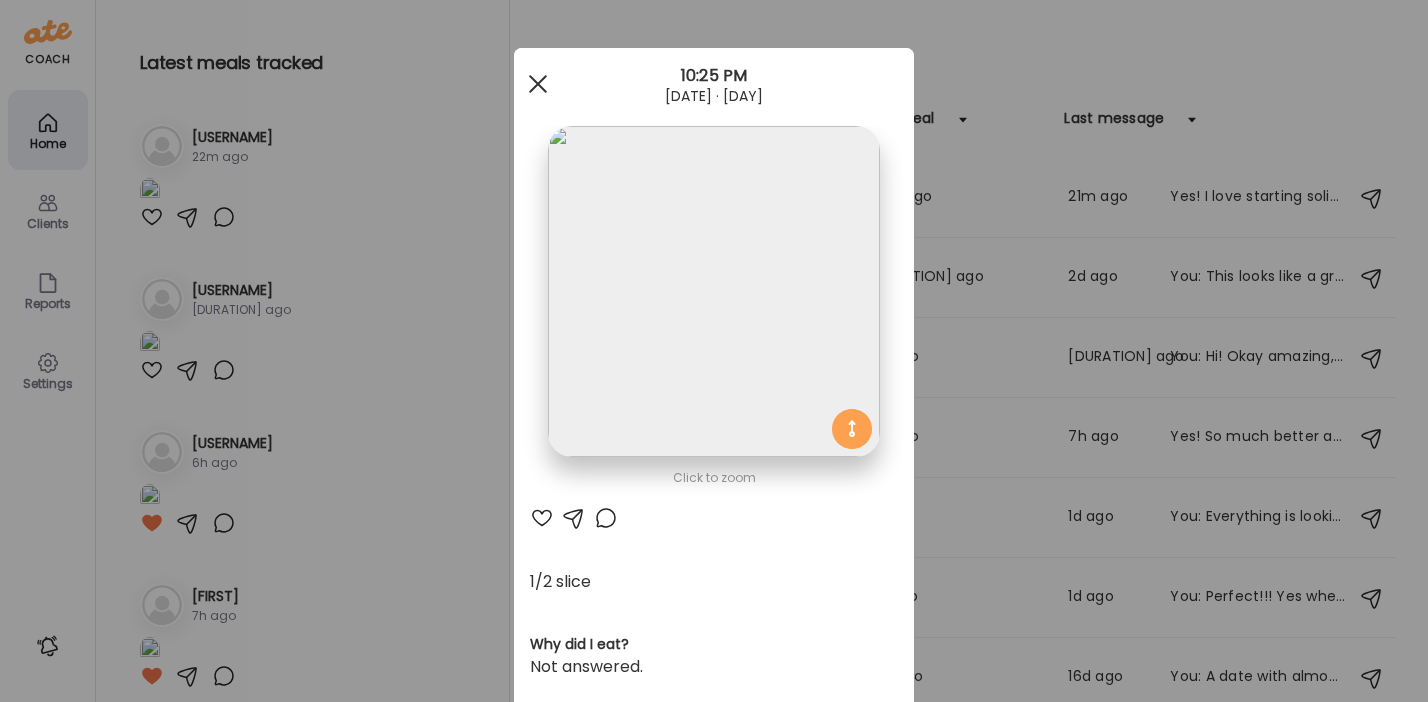 click at bounding box center (538, 84) 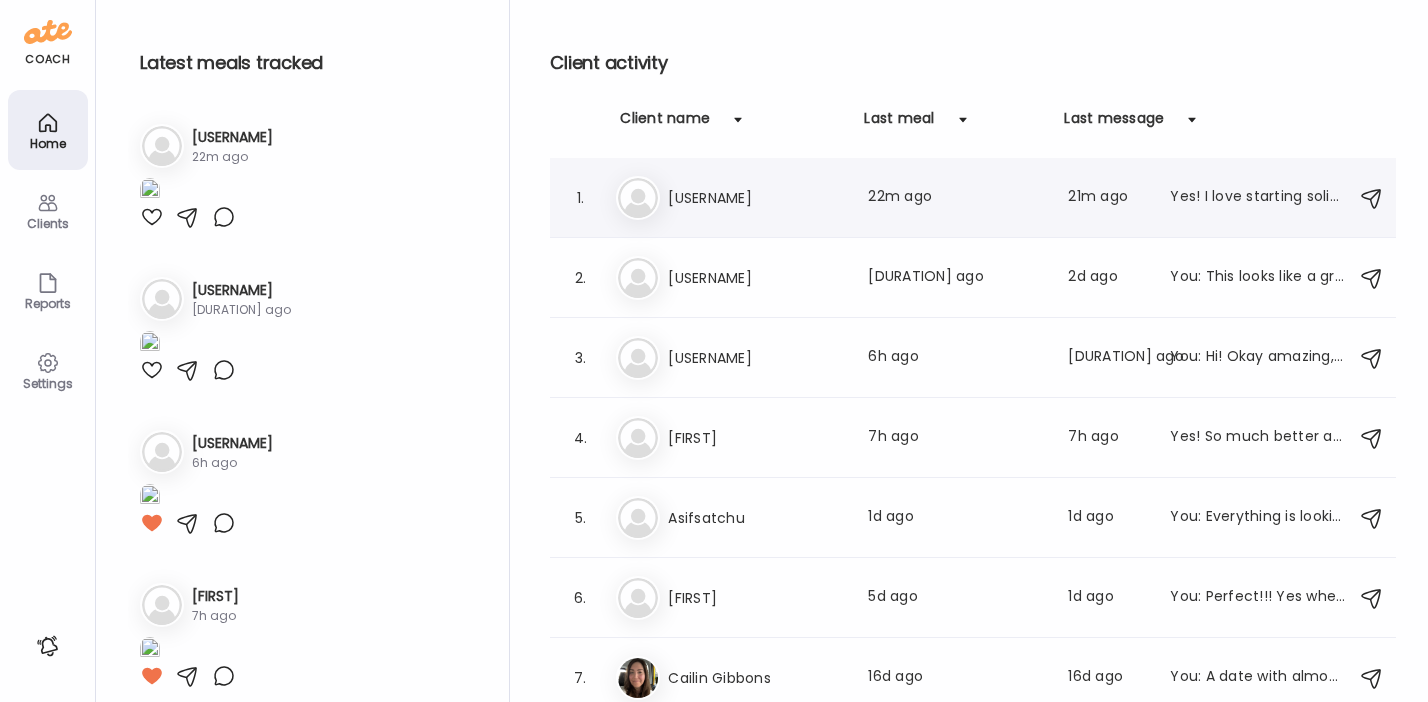 click on "[USERNAME]" at bounding box center [756, 198] 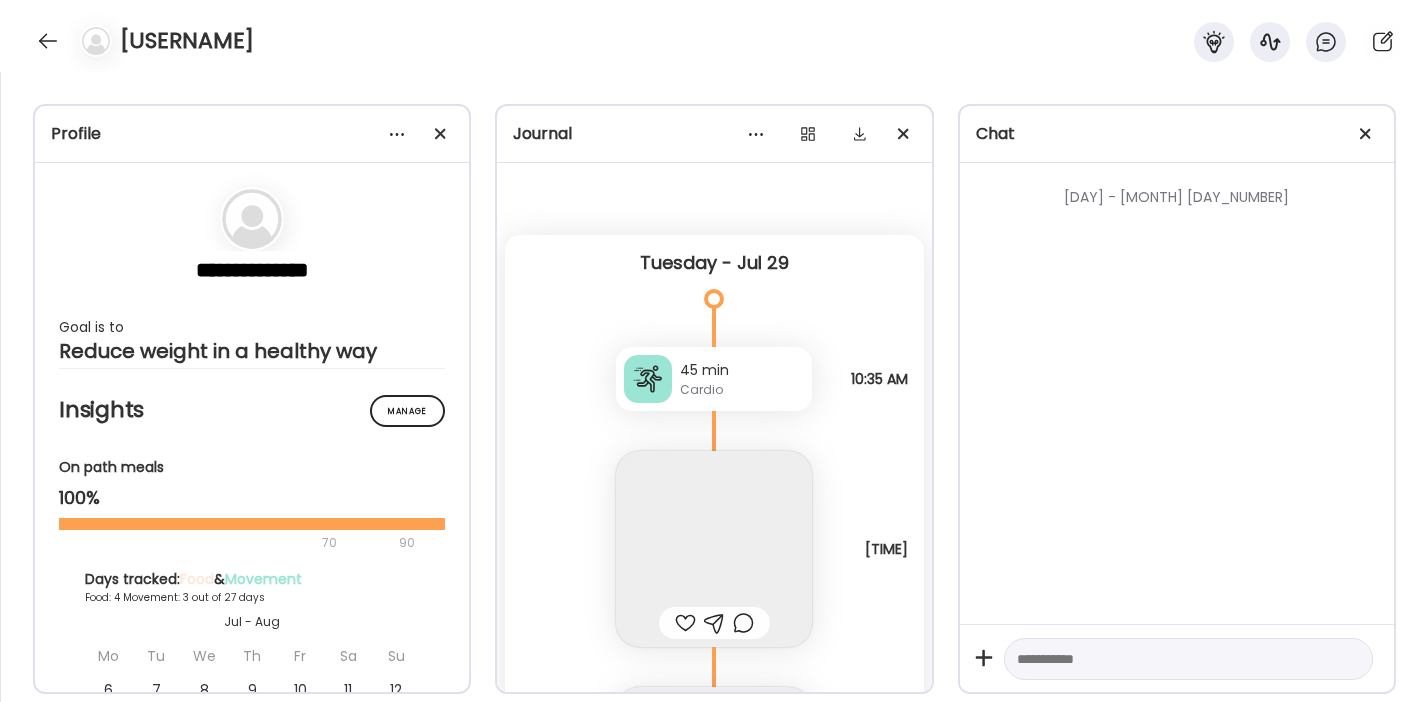 scroll, scrollTop: 5863, scrollLeft: 0, axis: vertical 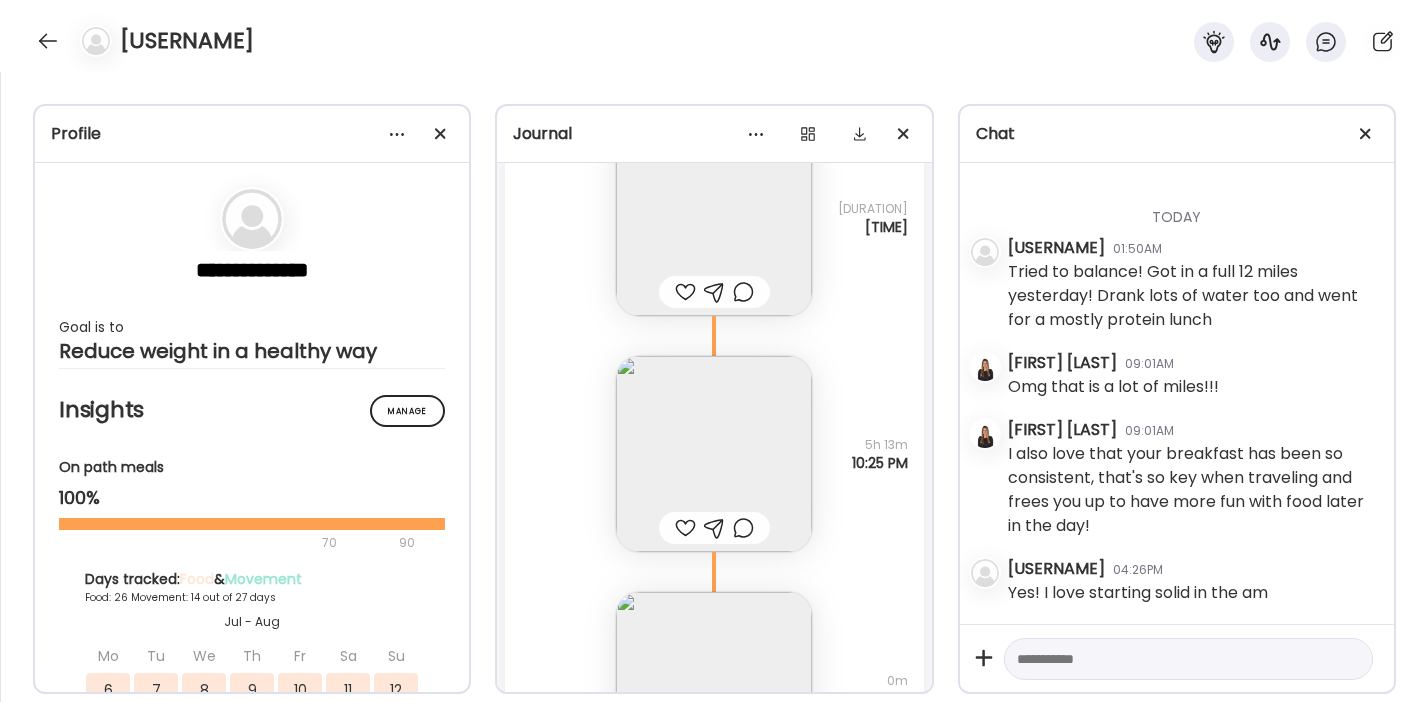 click at bounding box center [714, 690] 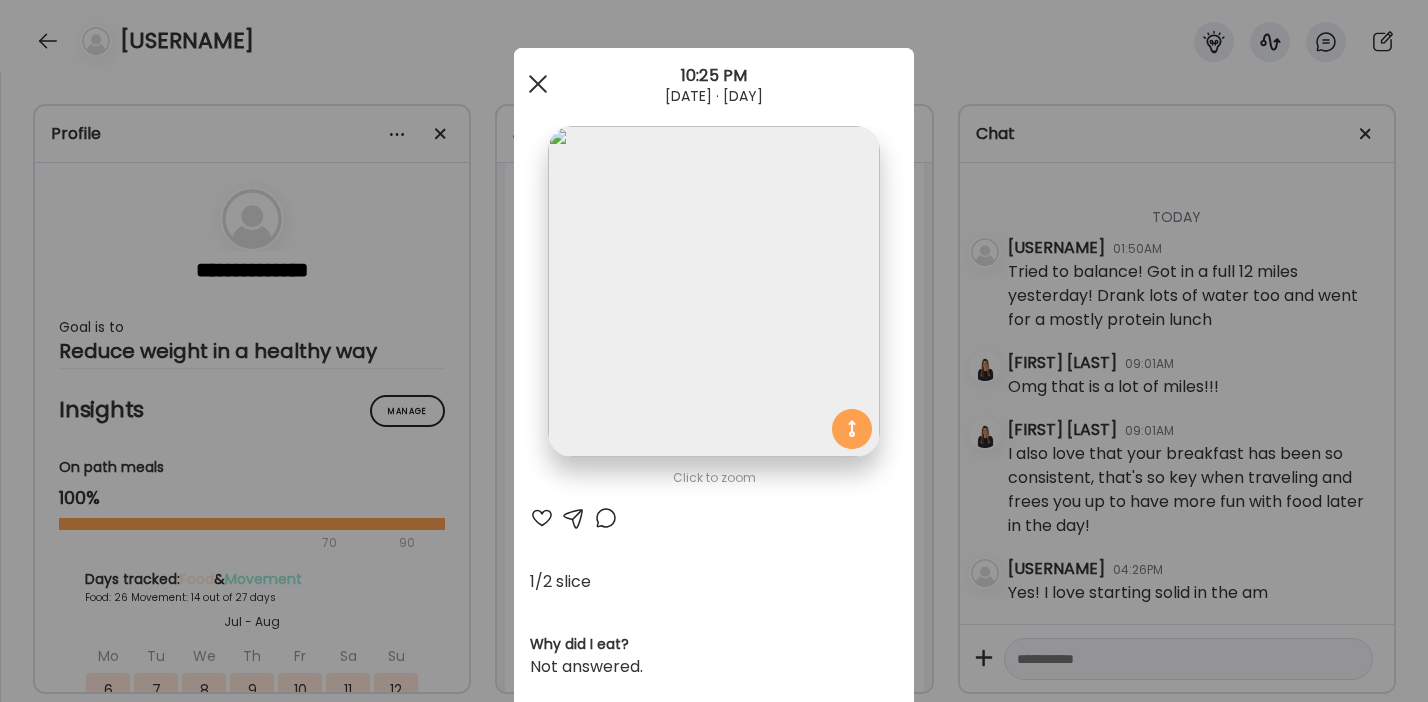 click at bounding box center (538, 84) 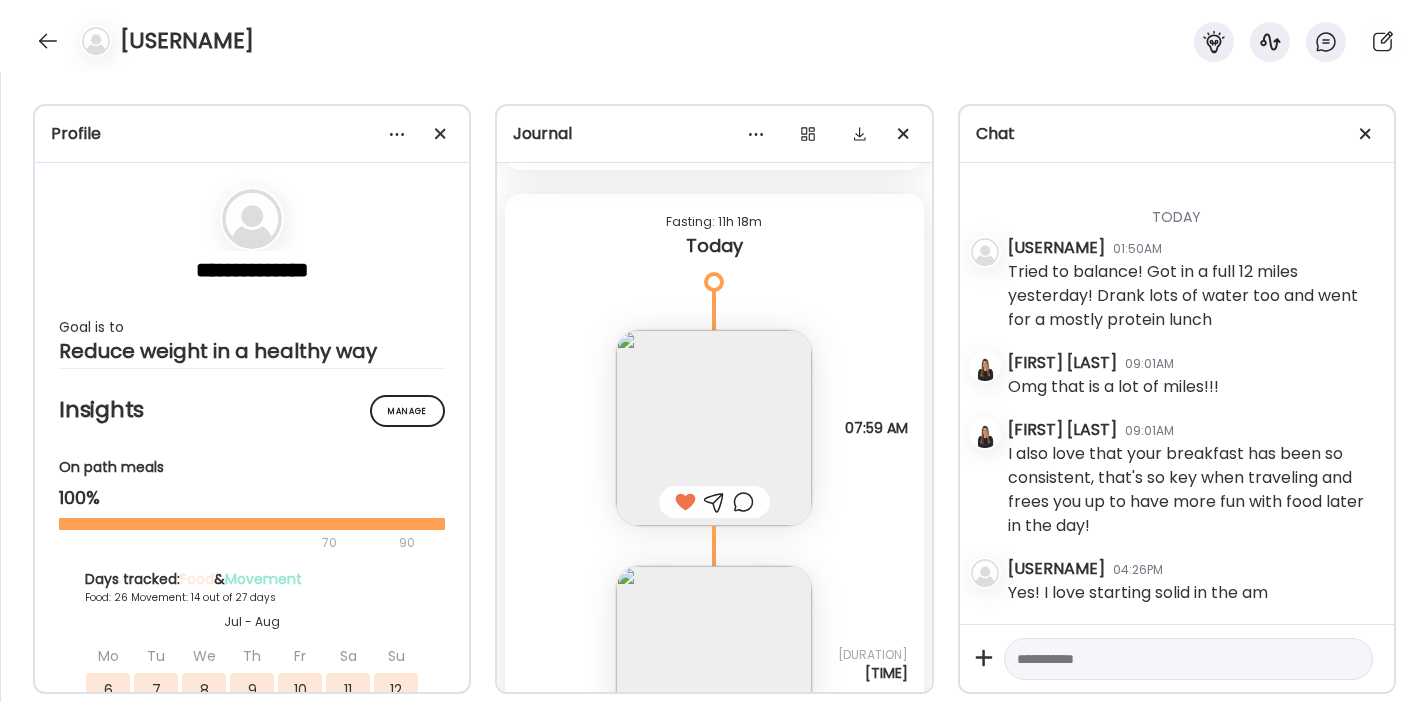 scroll, scrollTop: 48300, scrollLeft: 0, axis: vertical 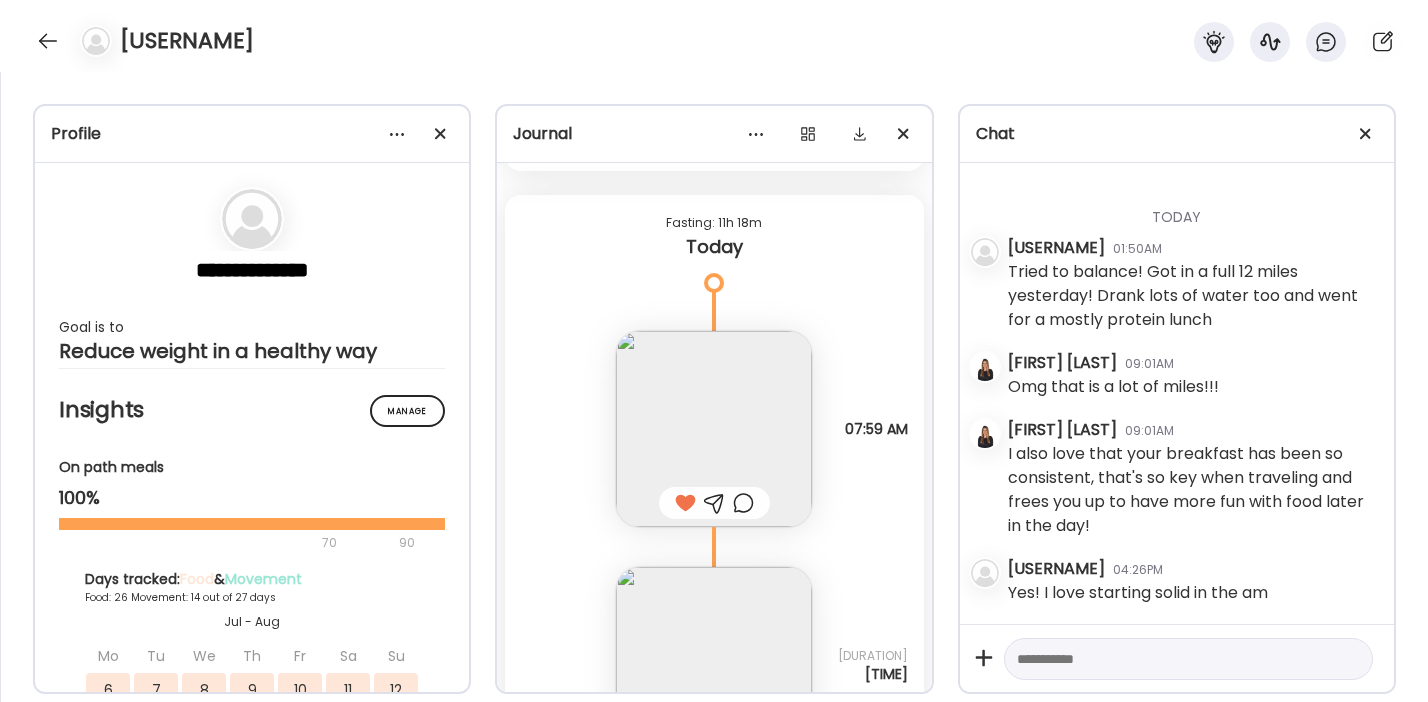 click at bounding box center (685, 739) 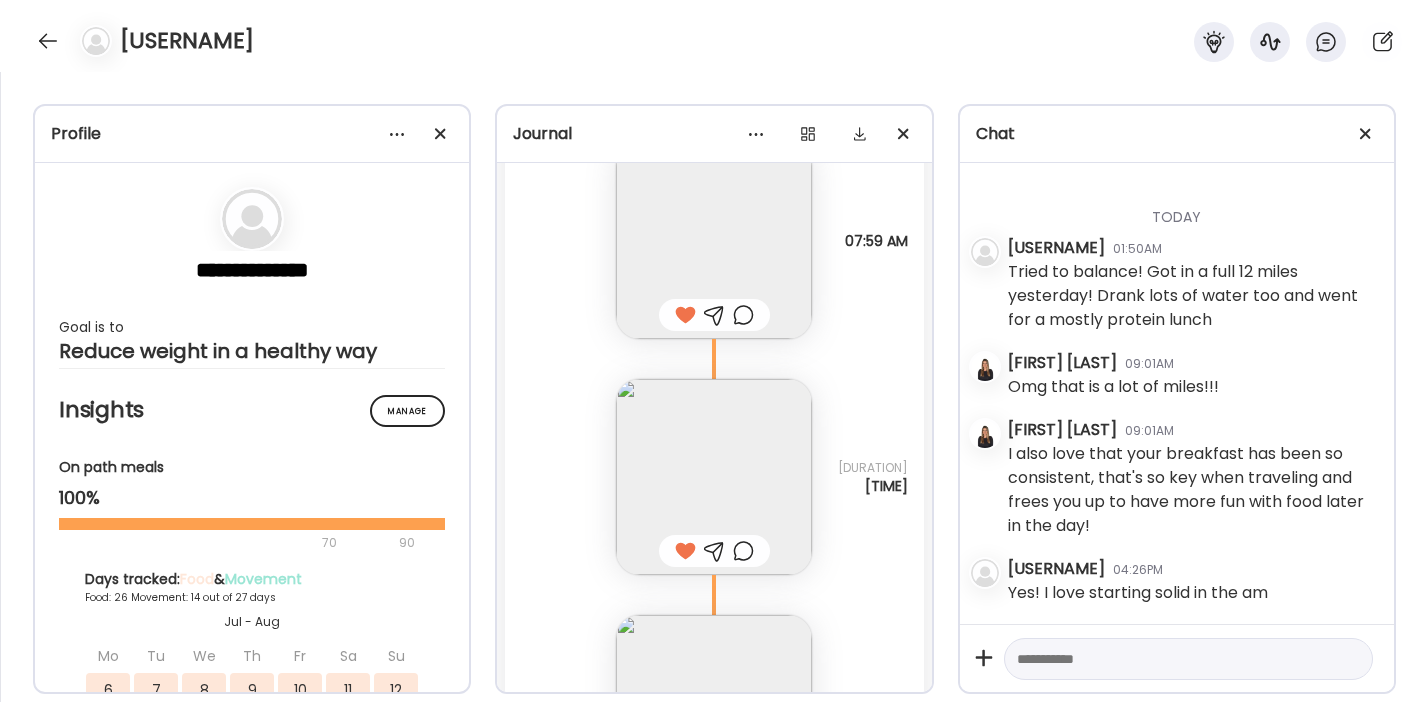click at bounding box center [685, 787] 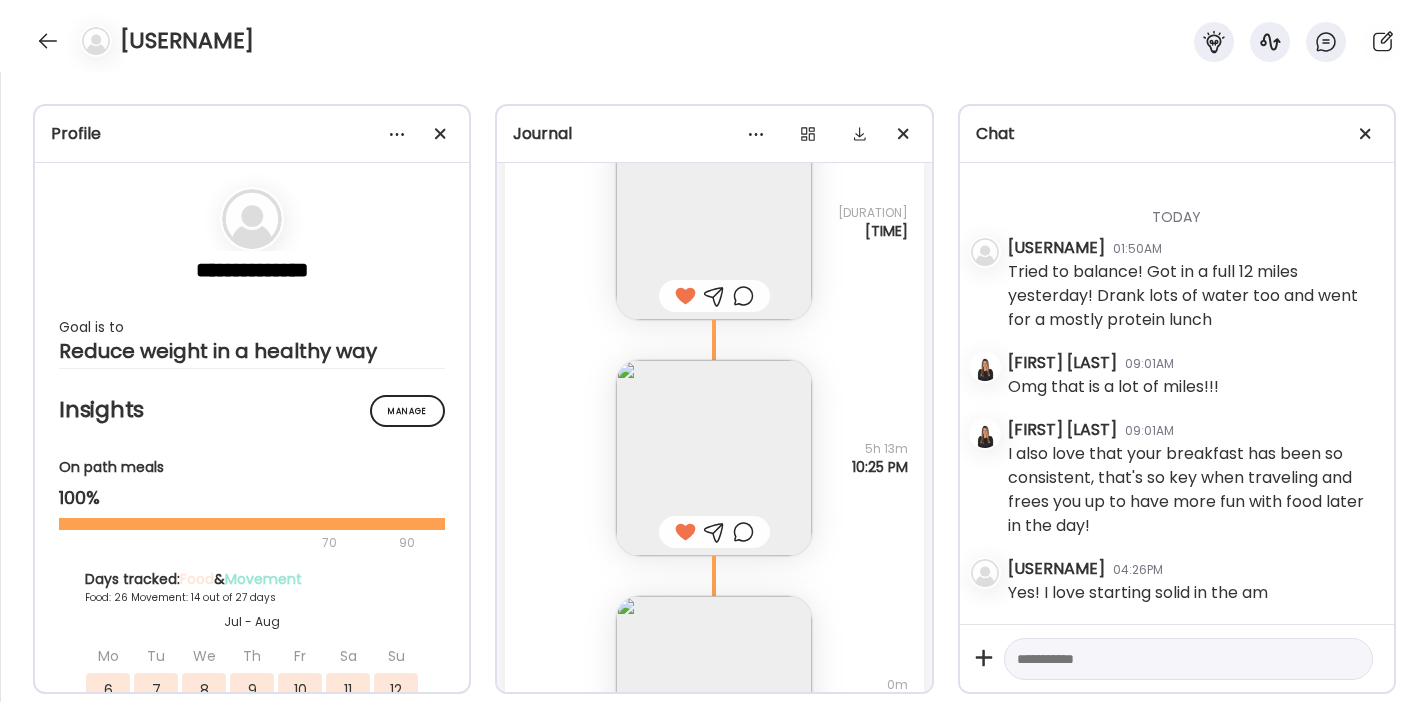 scroll, scrollTop: 48747, scrollLeft: 0, axis: vertical 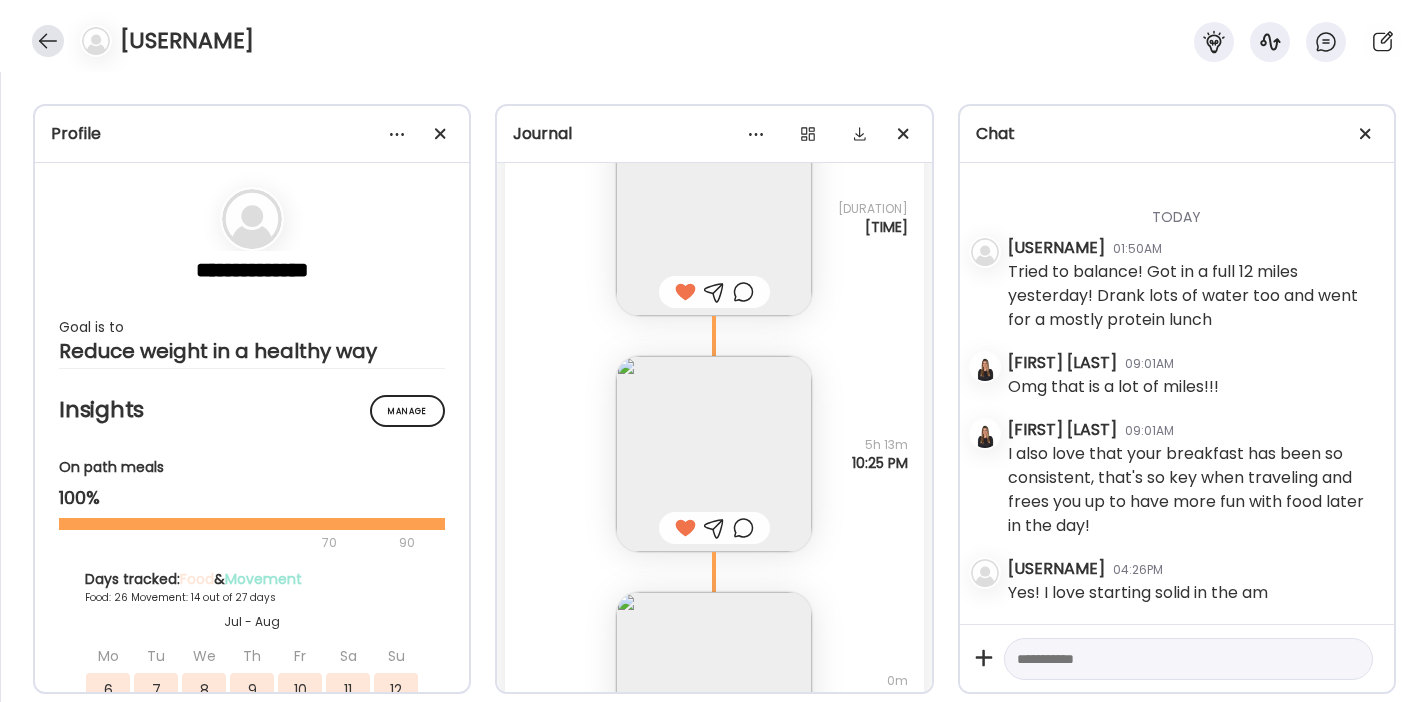 click at bounding box center [48, 41] 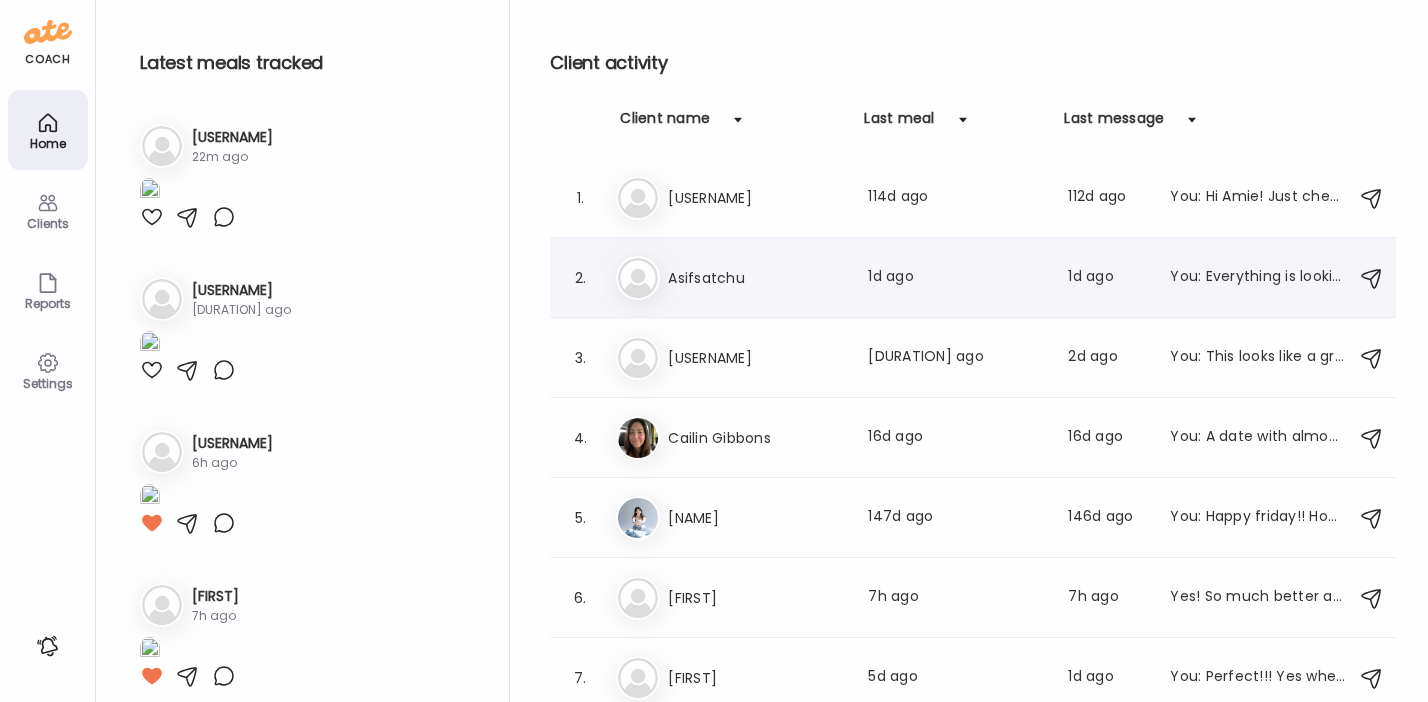 click on "As
[PERSON]
Last meal:  1d ago Last message:  1d ago You: Everything is looking perfect so far!" at bounding box center [976, 278] 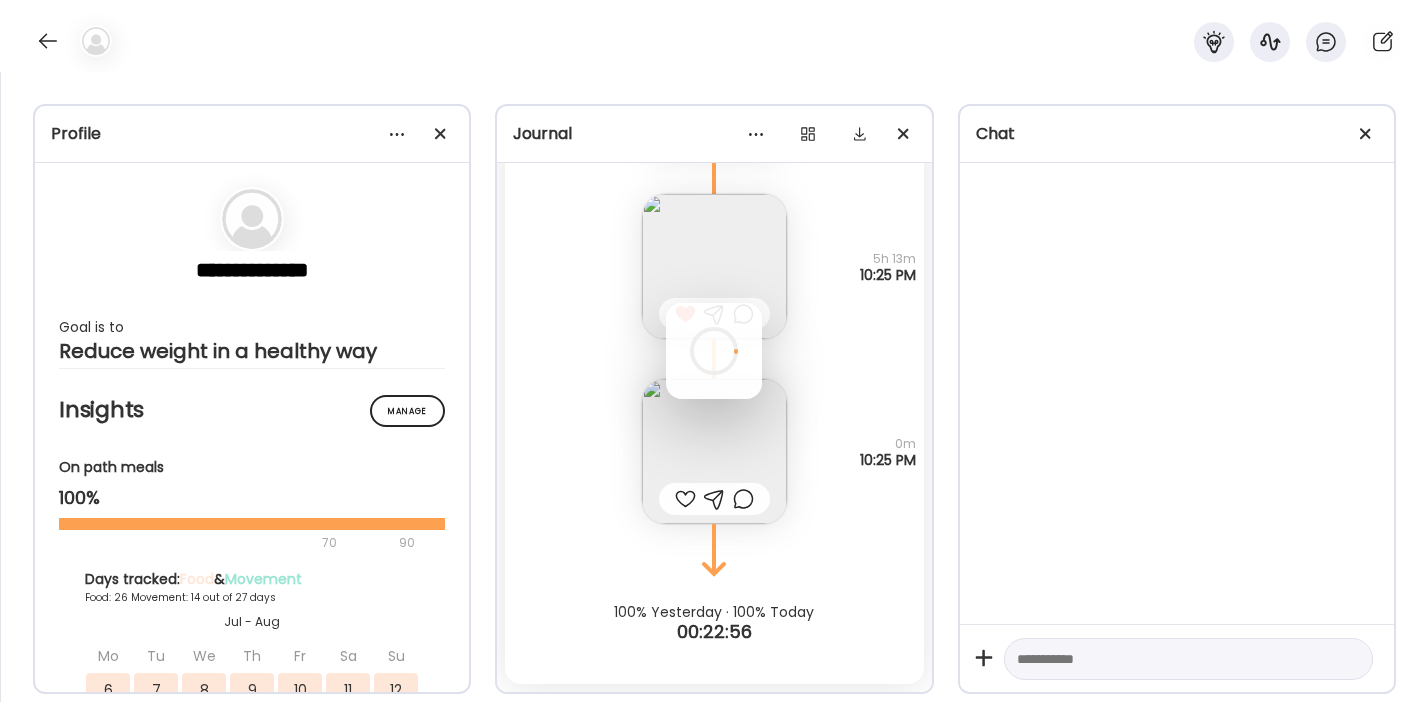 scroll, scrollTop: 48654, scrollLeft: 0, axis: vertical 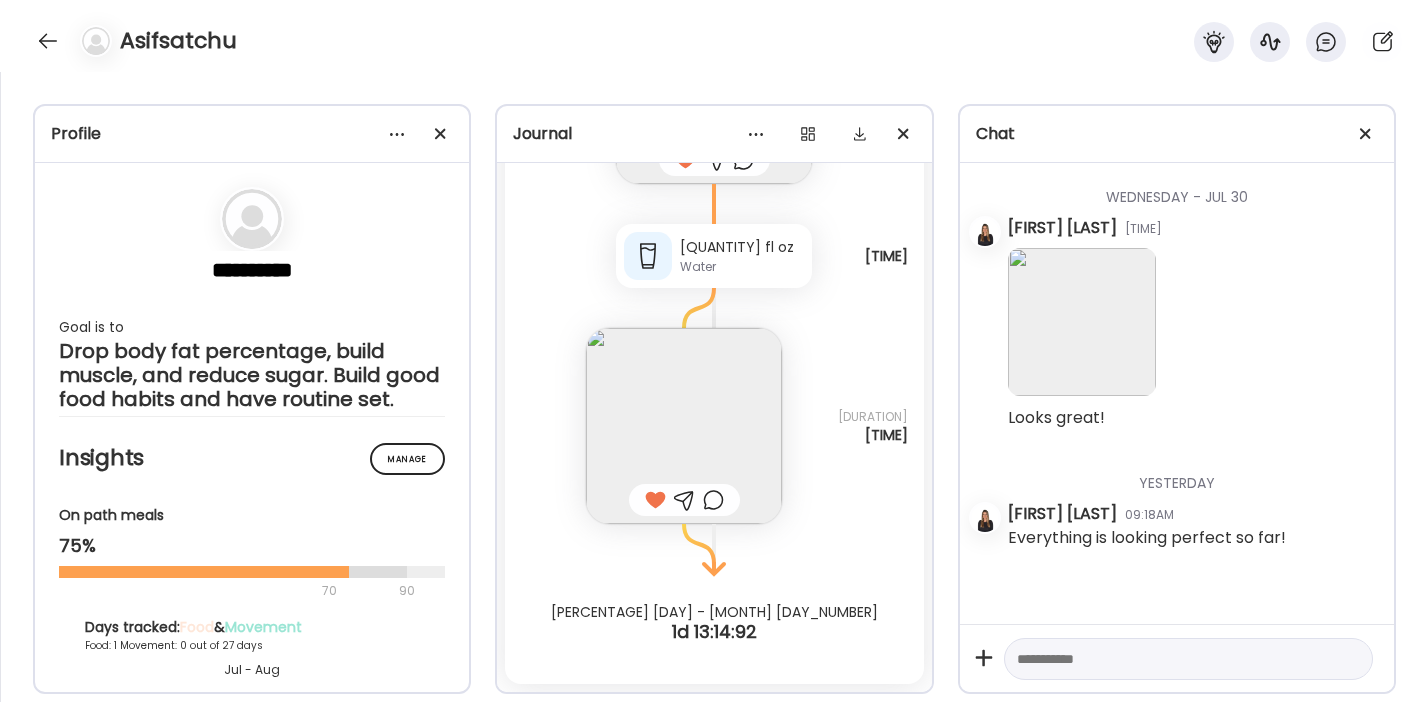 click at bounding box center [1170, 659] 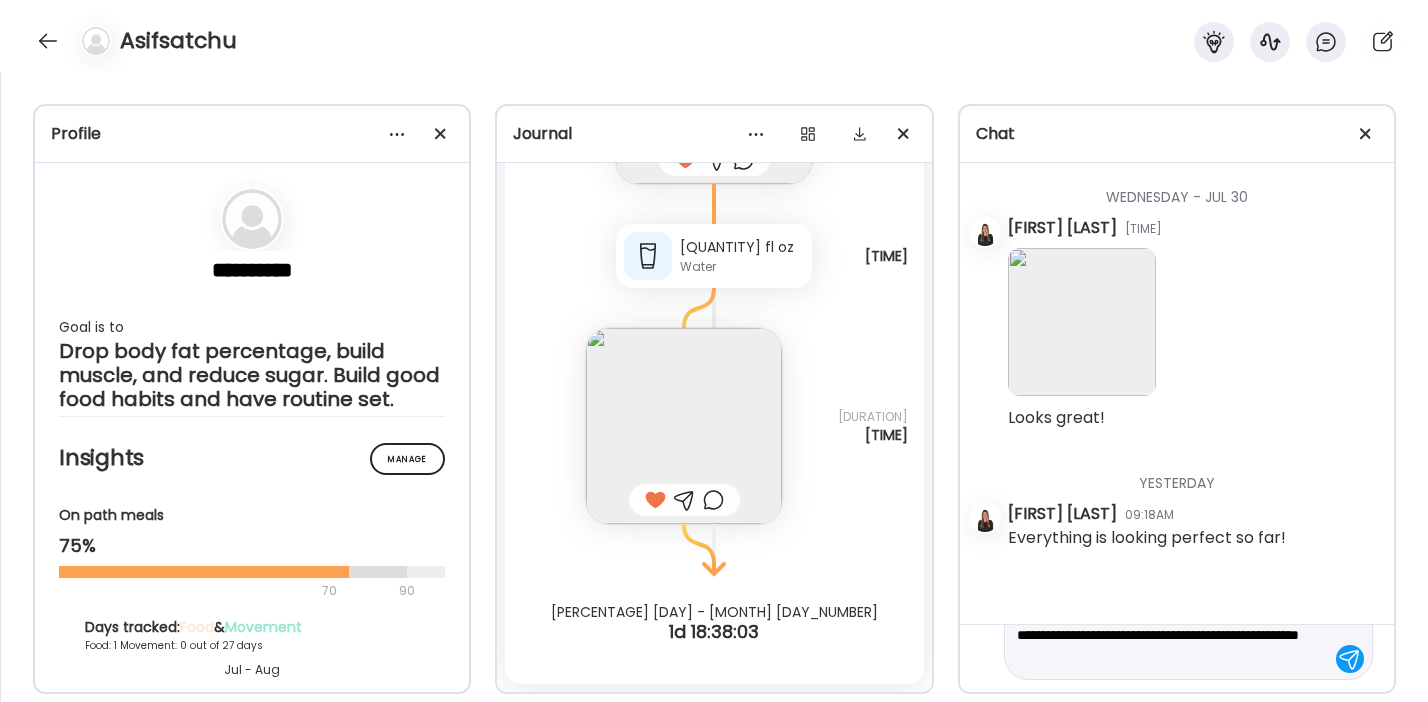 scroll, scrollTop: 71, scrollLeft: 0, axis: vertical 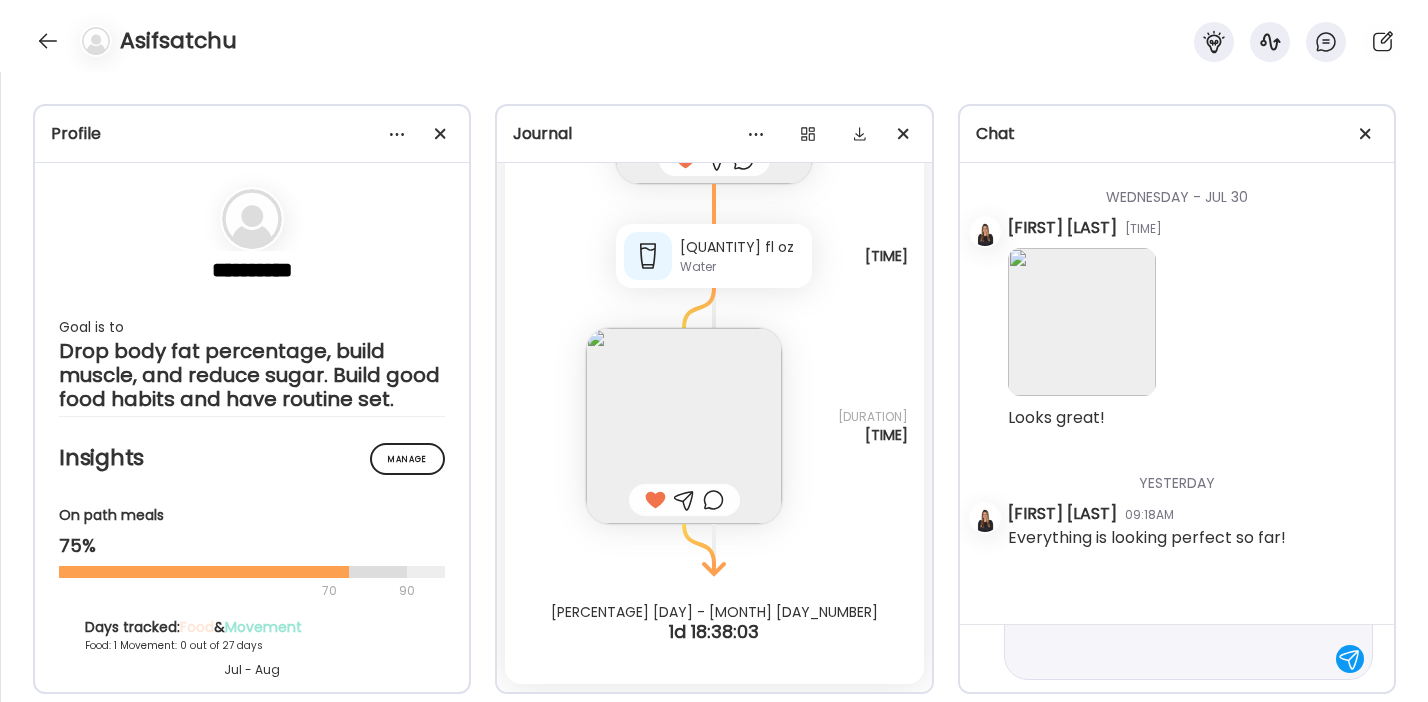 type on "**********" 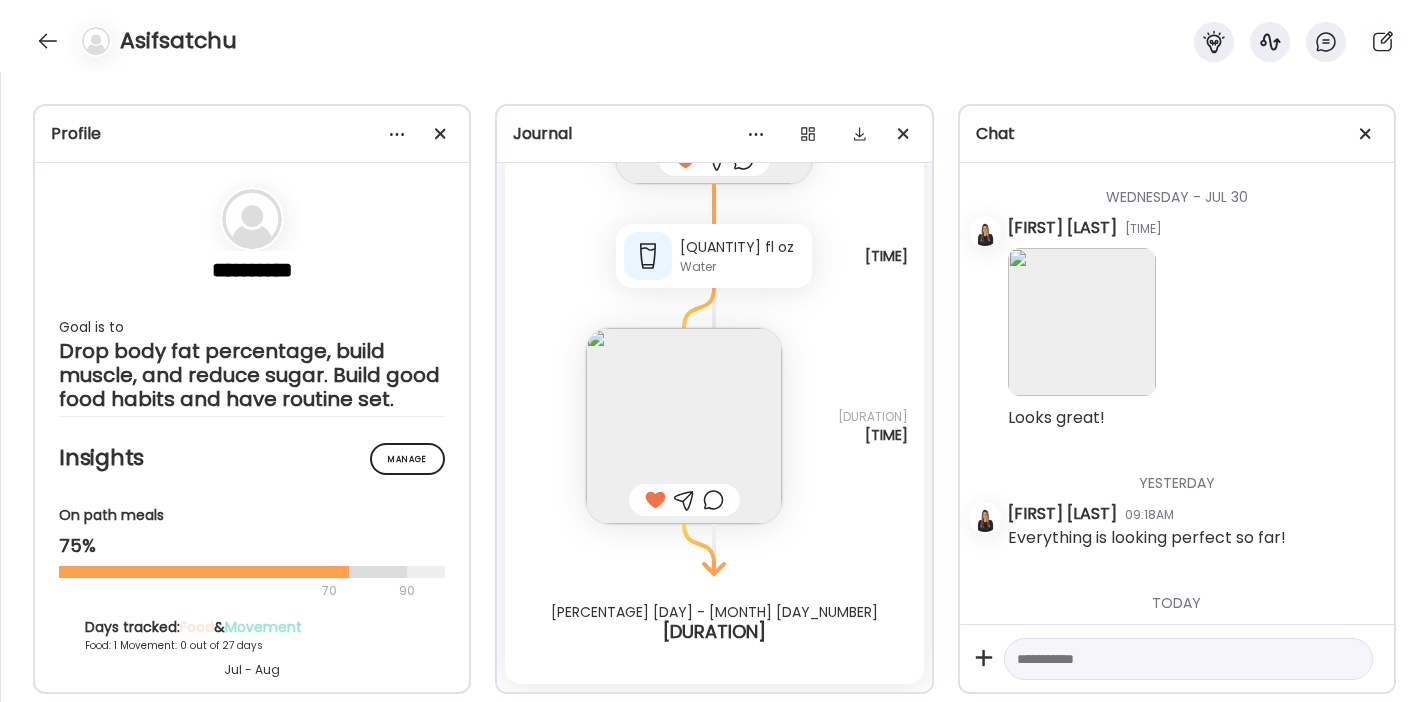 scroll, scrollTop: 0, scrollLeft: 0, axis: both 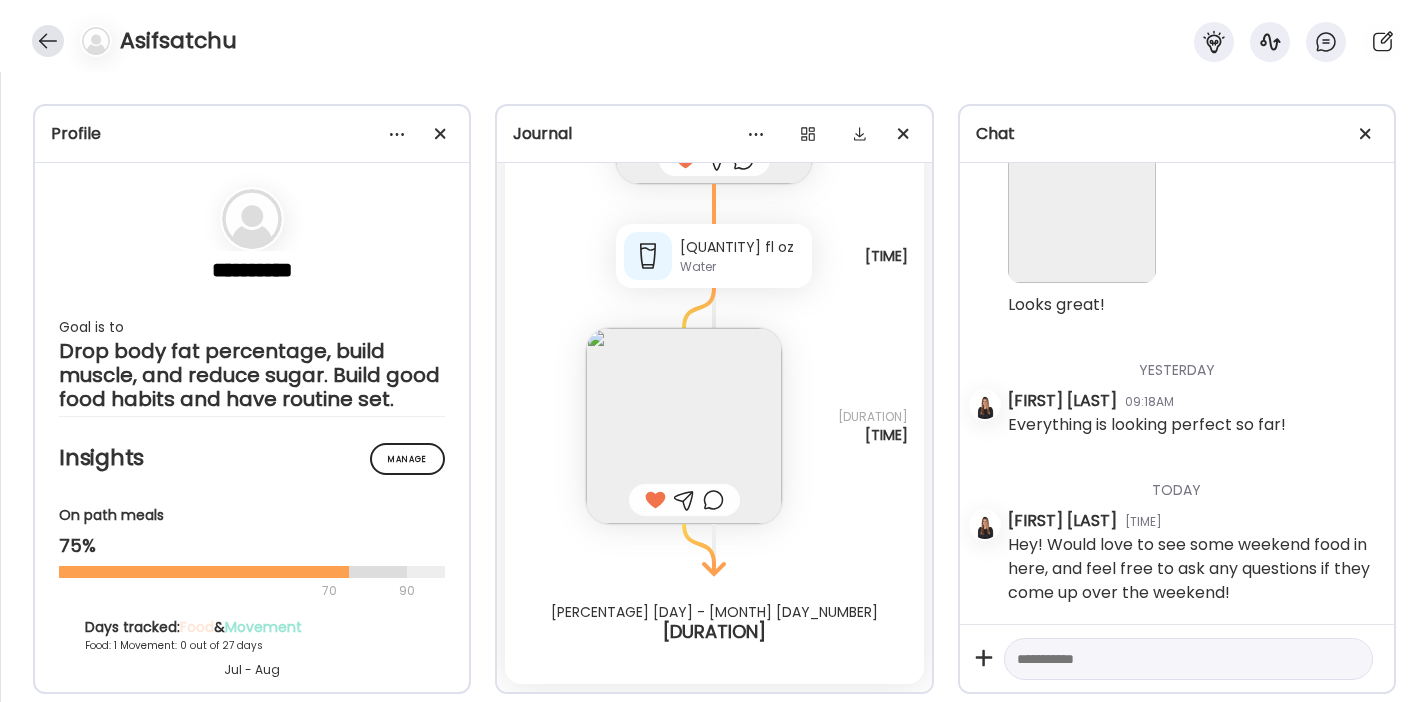 click at bounding box center (48, 41) 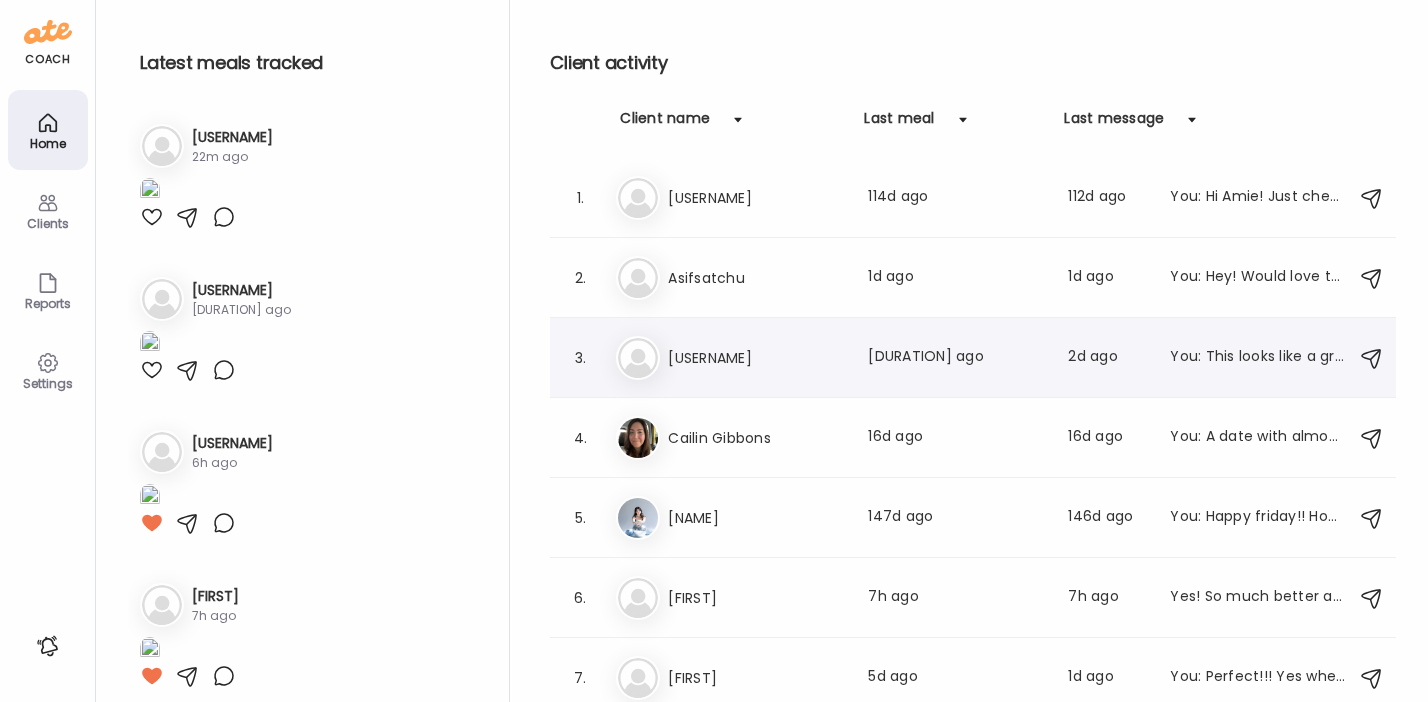 click on "You: Hi! Okay amazing, will you please email it to me?" at bounding box center (976, 358) 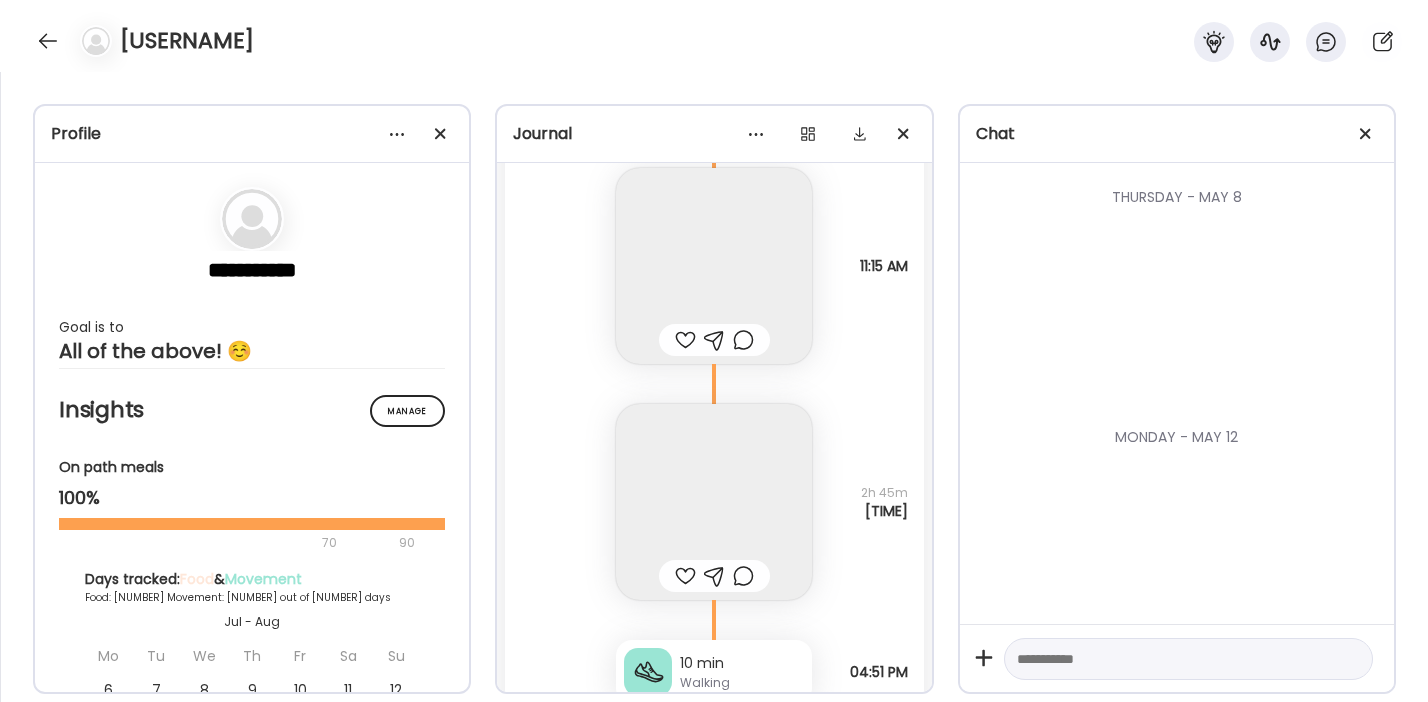 scroll, scrollTop: 7167, scrollLeft: 0, axis: vertical 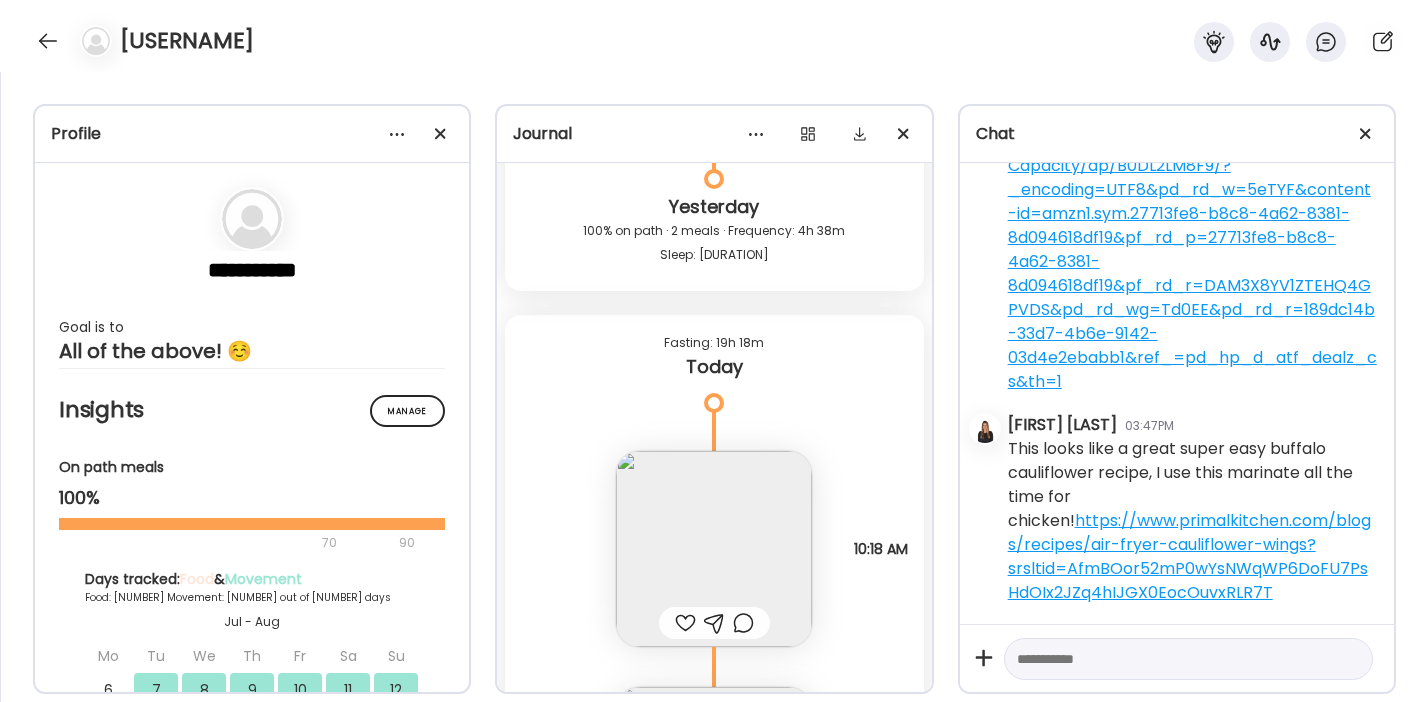 click at bounding box center [714, 549] 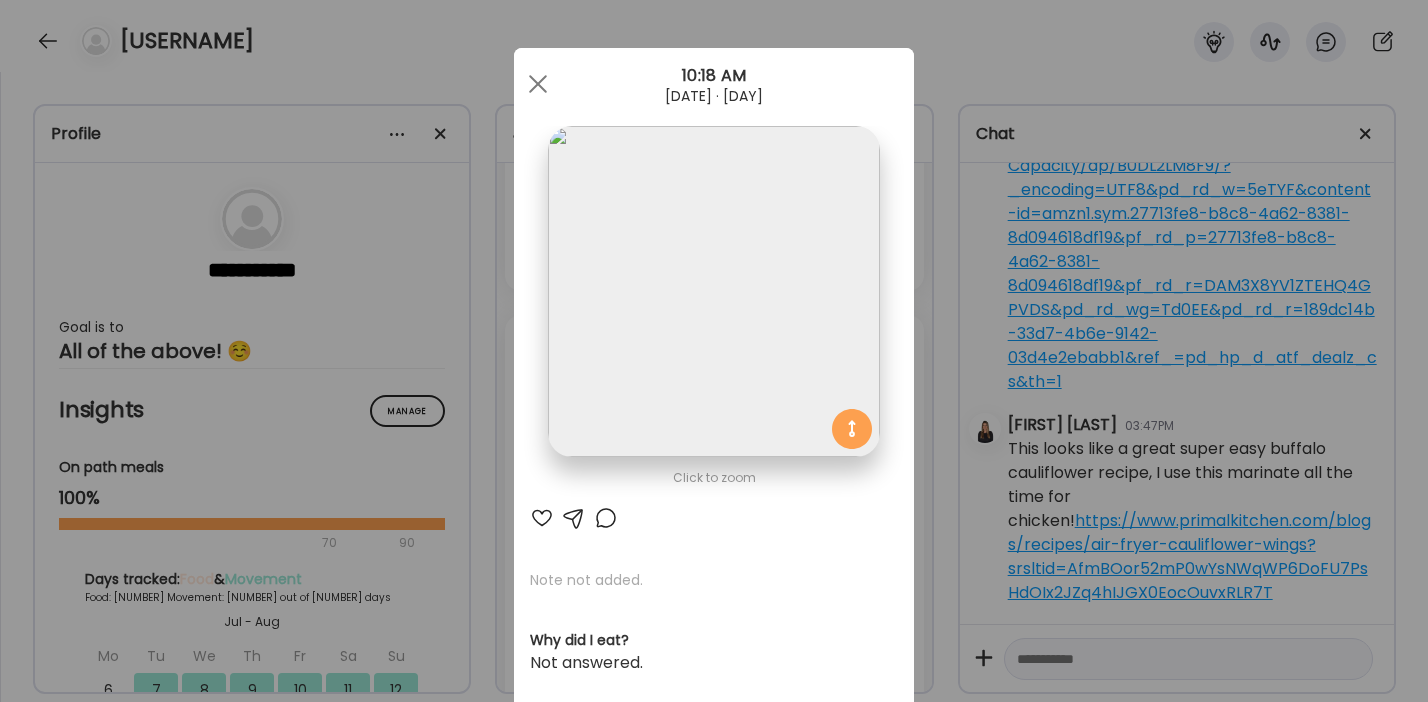 click at bounding box center (542, 518) 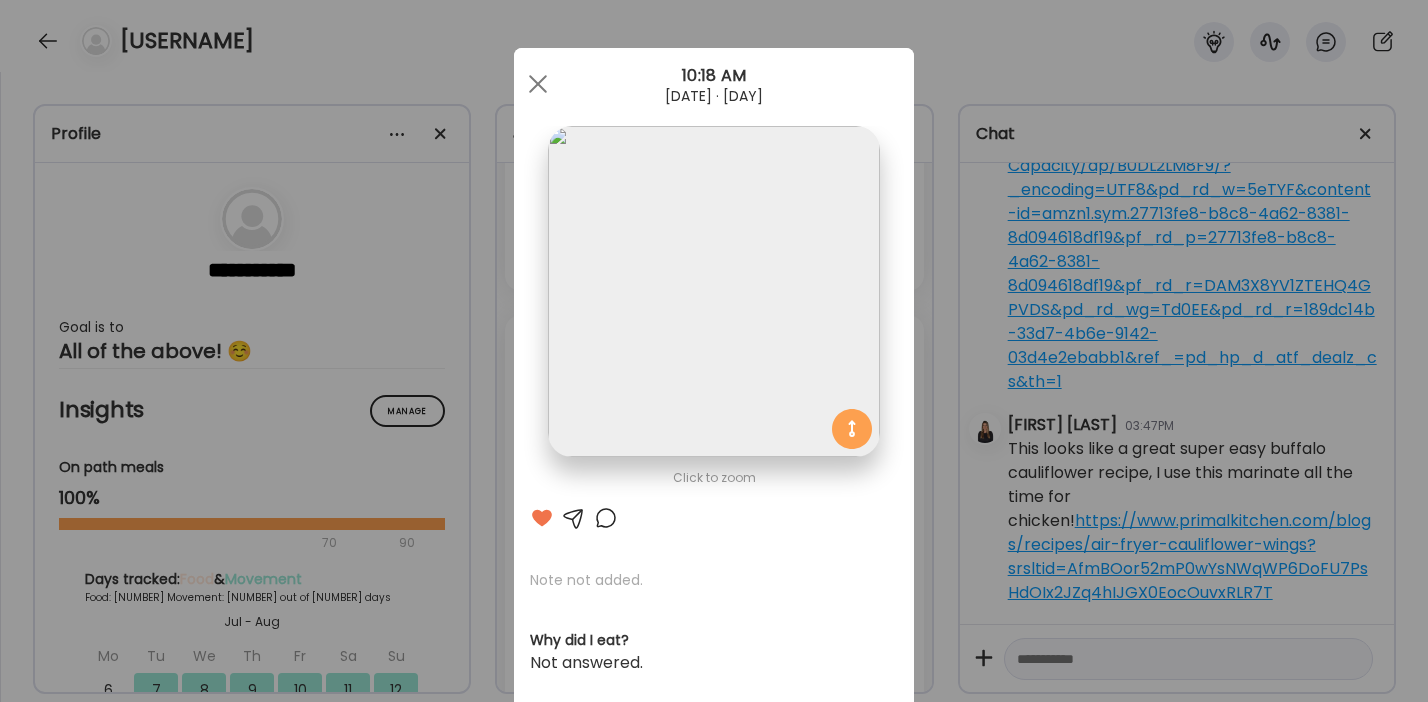 click at bounding box center [574, 518] 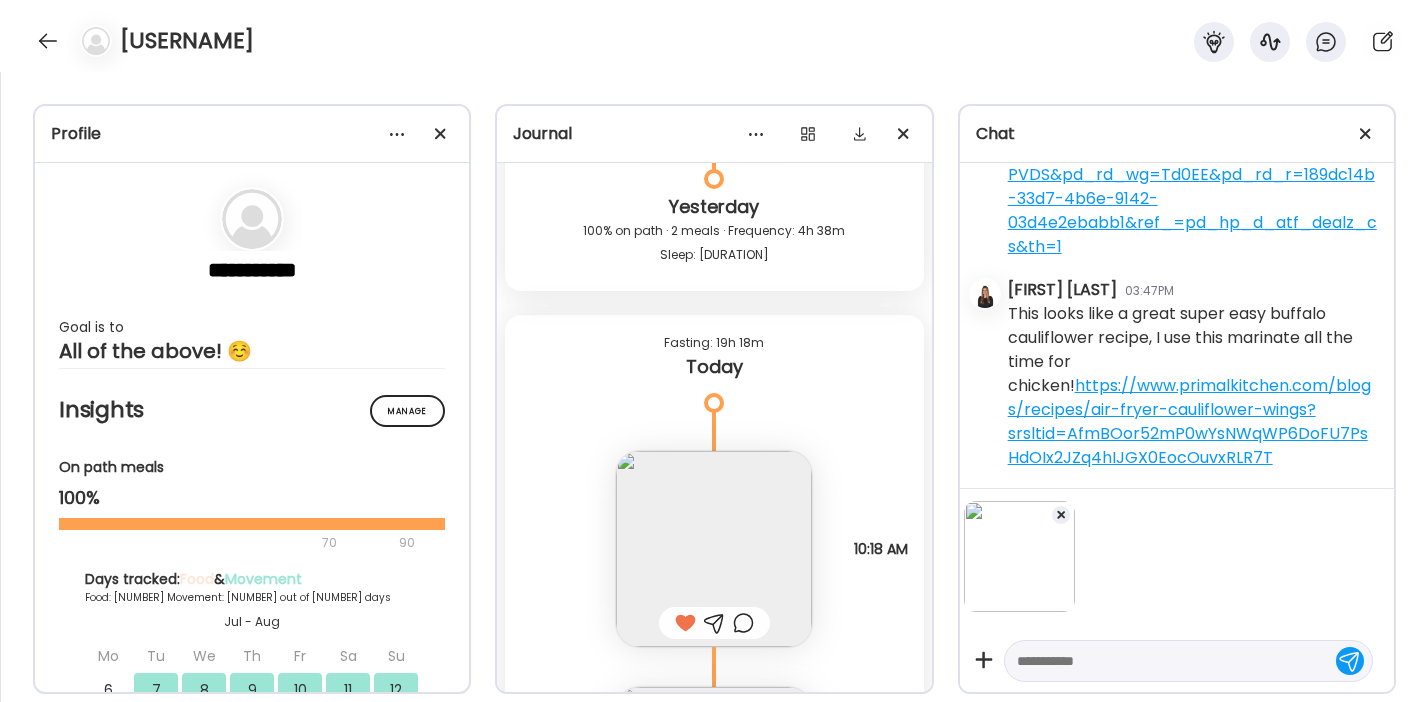 scroll, scrollTop: 35144, scrollLeft: 0, axis: vertical 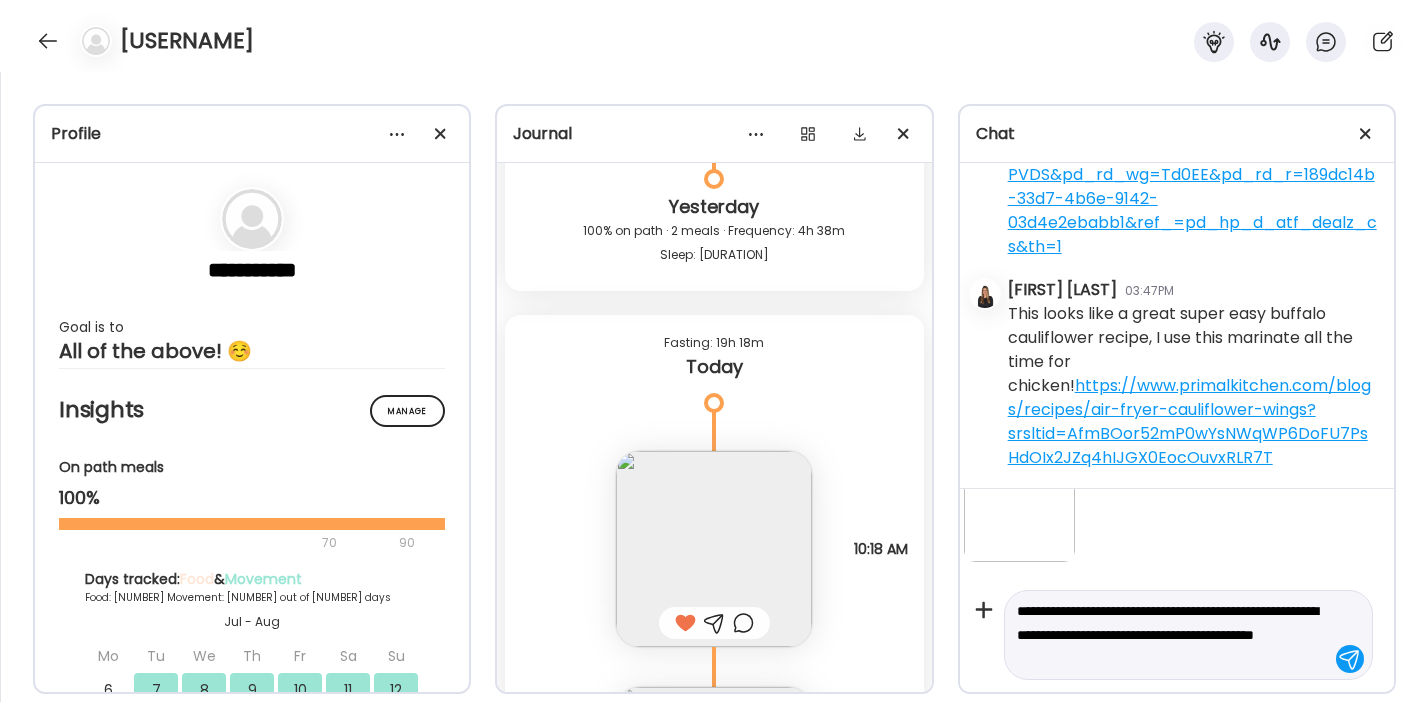 type on "**********" 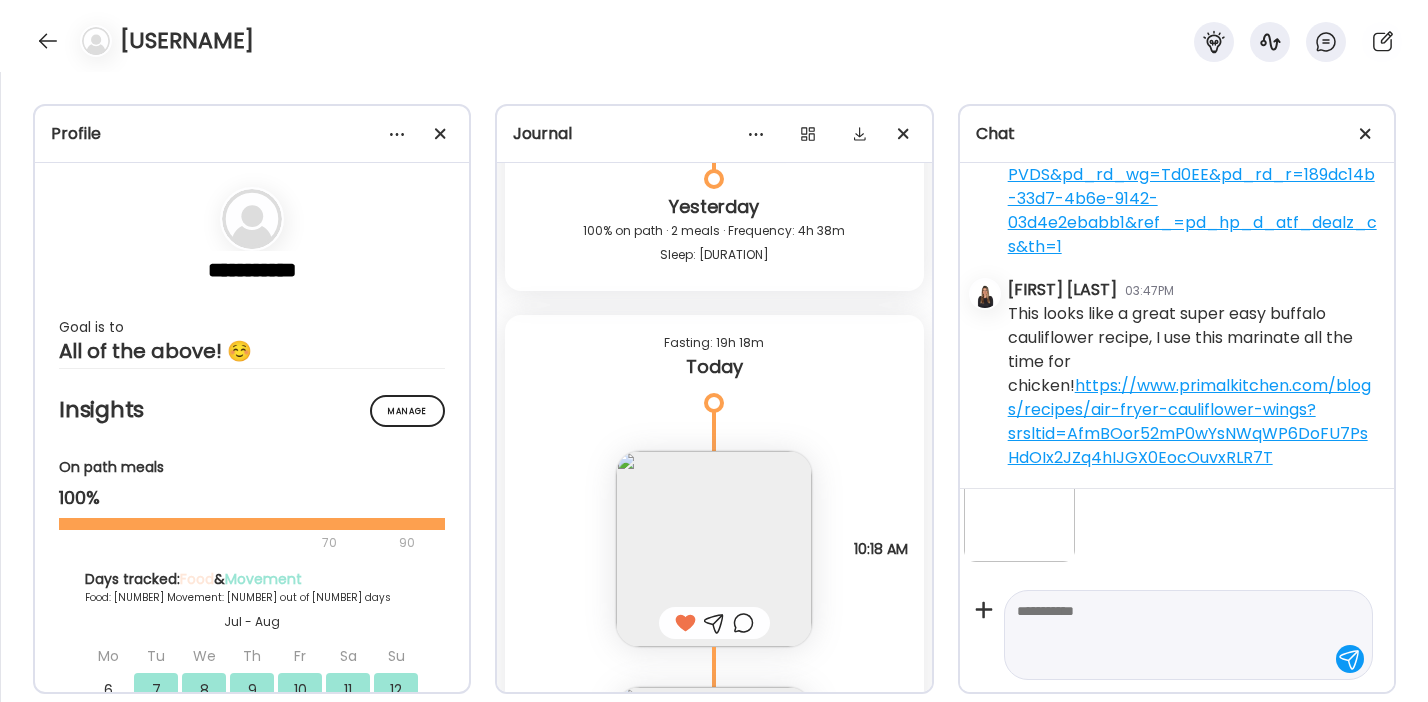 scroll, scrollTop: 35018, scrollLeft: 0, axis: vertical 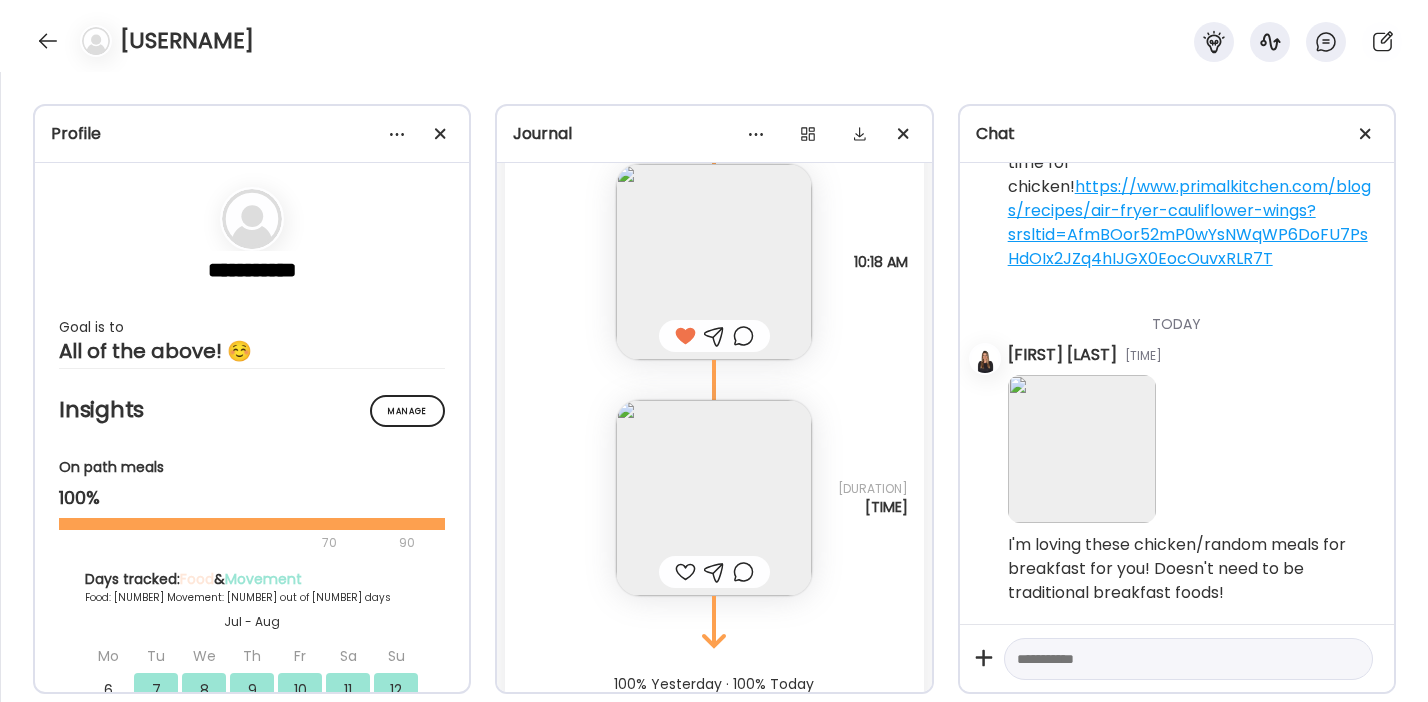 click at bounding box center (714, 498) 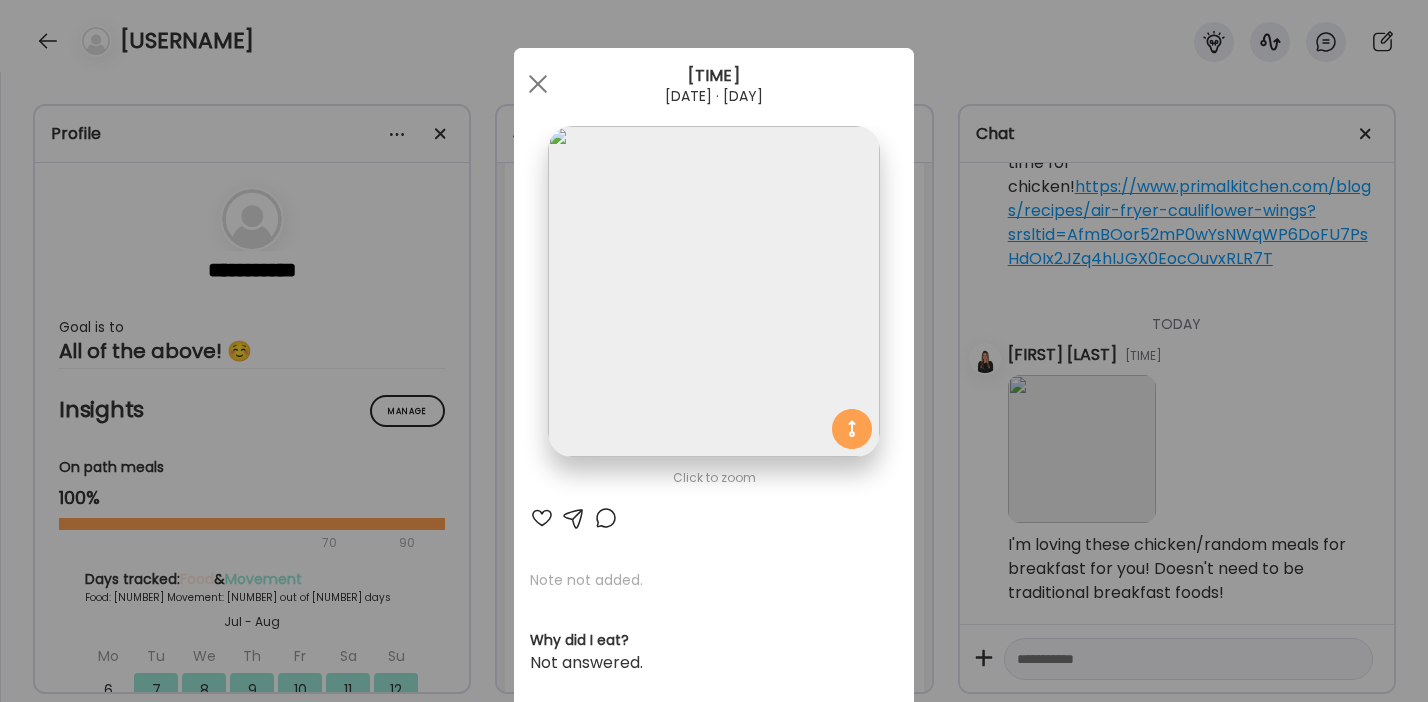 click at bounding box center (542, 518) 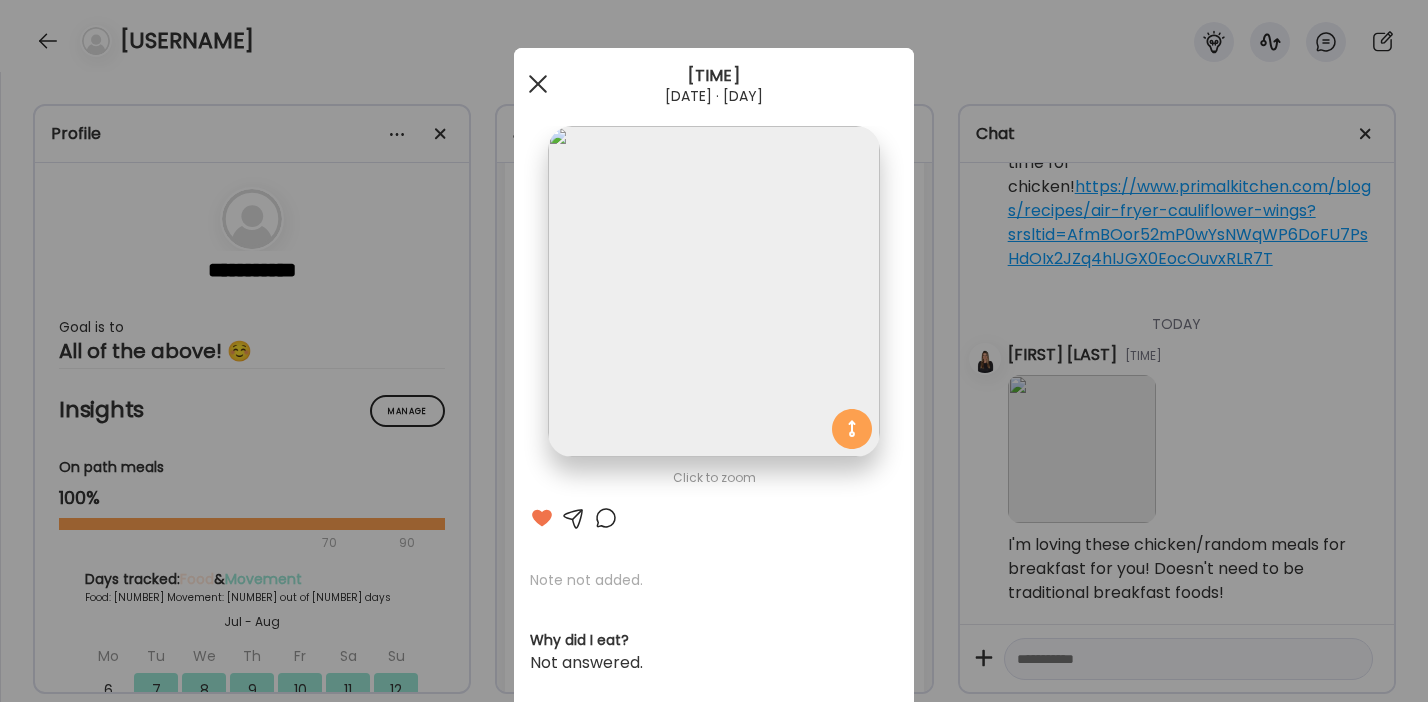 click at bounding box center [538, 84] 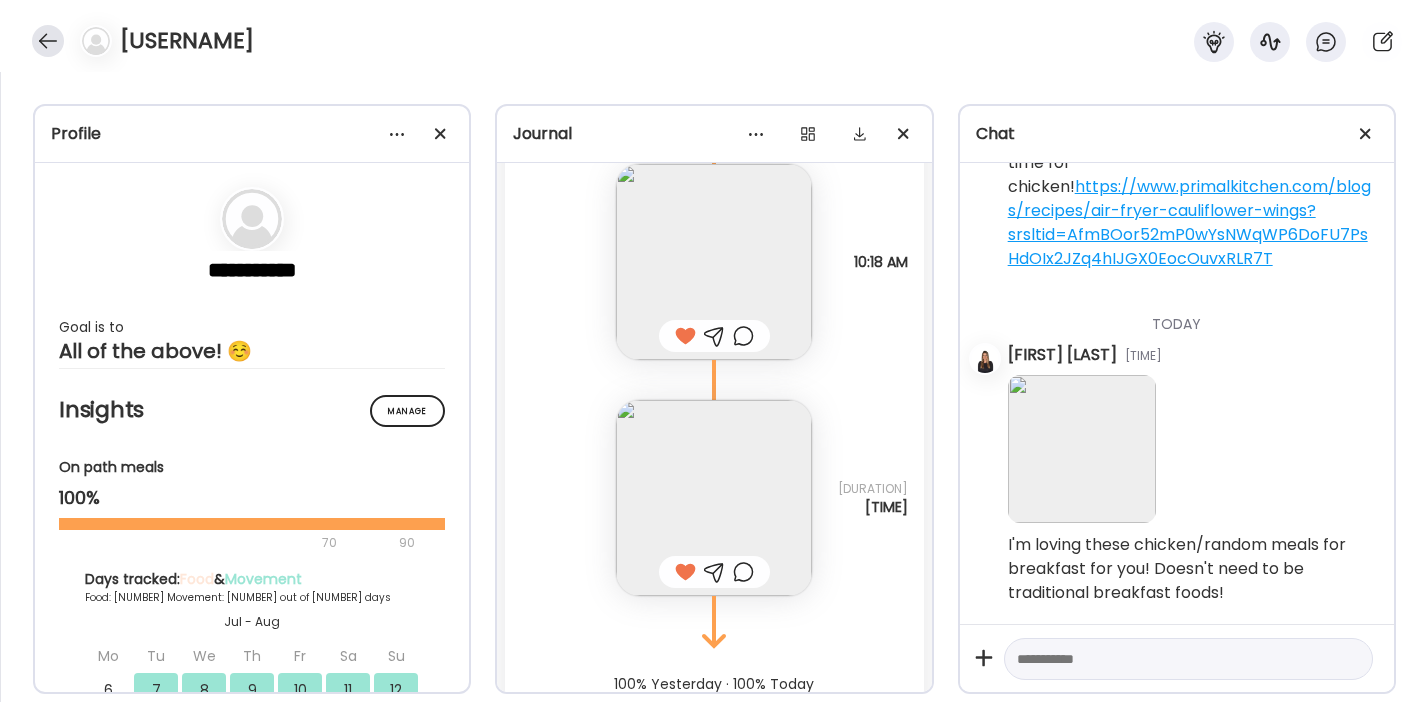click at bounding box center [48, 41] 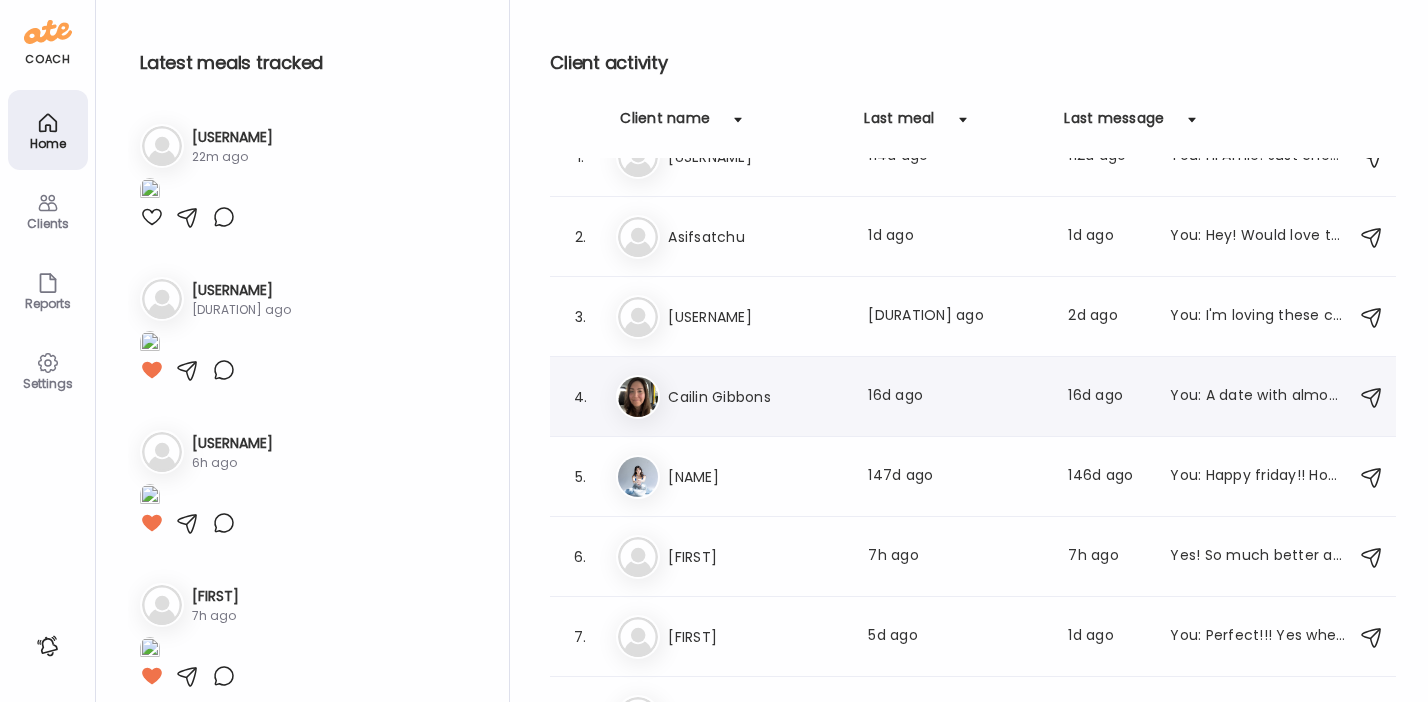 scroll, scrollTop: 53, scrollLeft: 0, axis: vertical 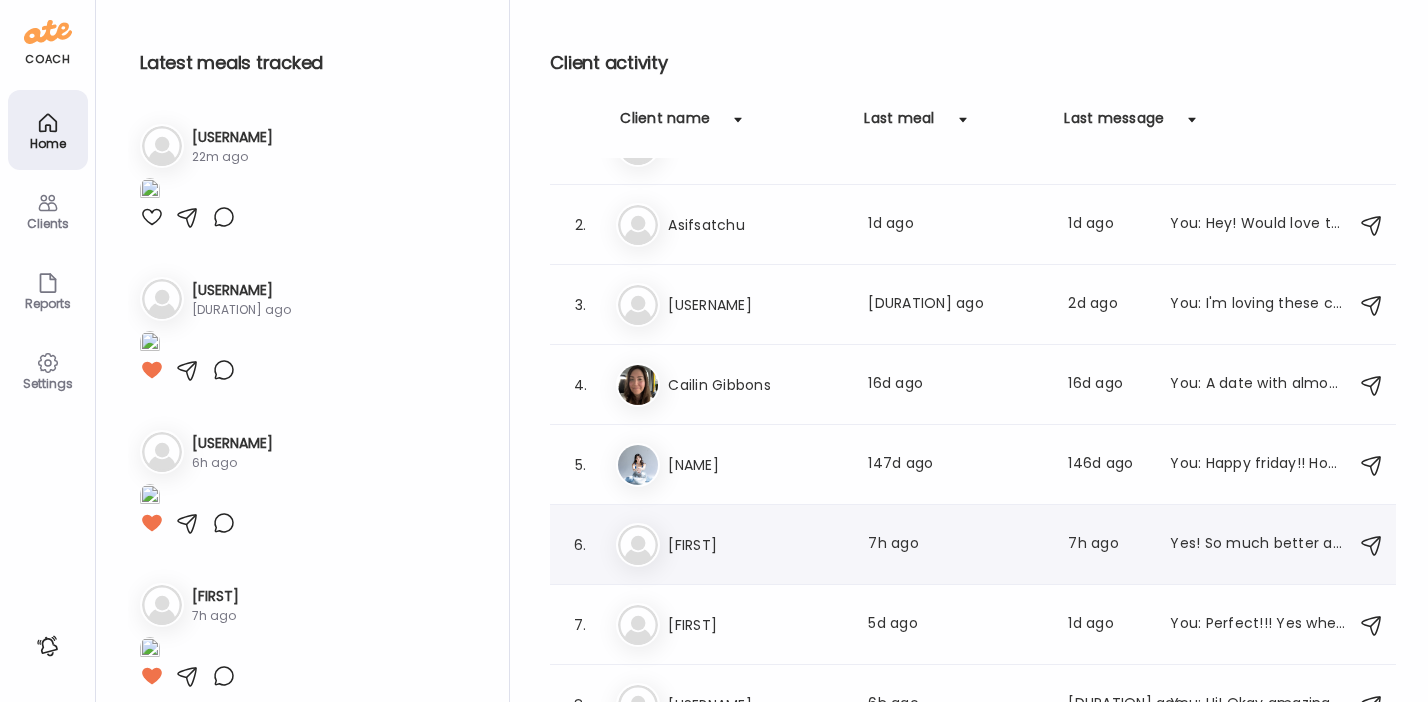 click on "Ma
[FIRST]
Last meal:  [NUMBER]h ago Last message:  [NUMBER]h ago Yes! So much better and hopefully will be [PERCENT]% tomorrow. I think my REM was not great, but luckily improvement on my deep sleep" at bounding box center [976, 545] 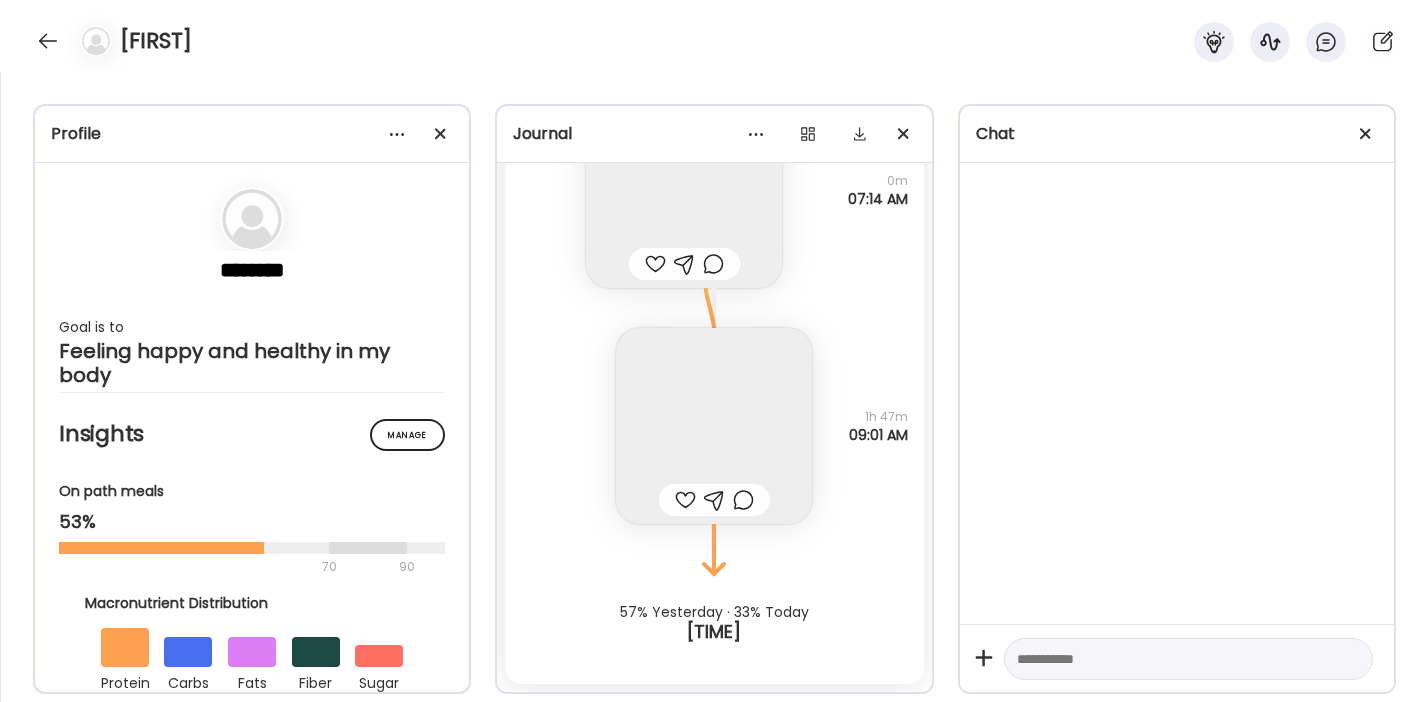 scroll, scrollTop: 5187, scrollLeft: 0, axis: vertical 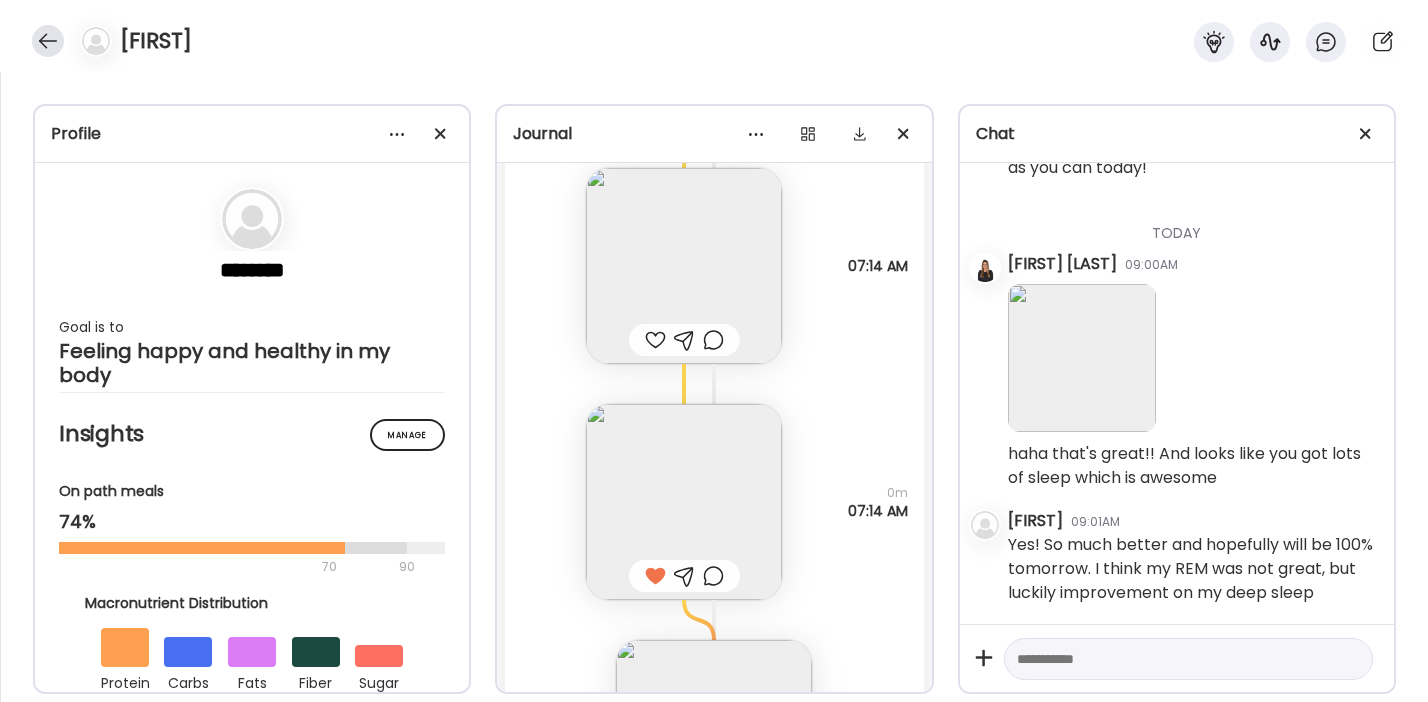 click at bounding box center [48, 41] 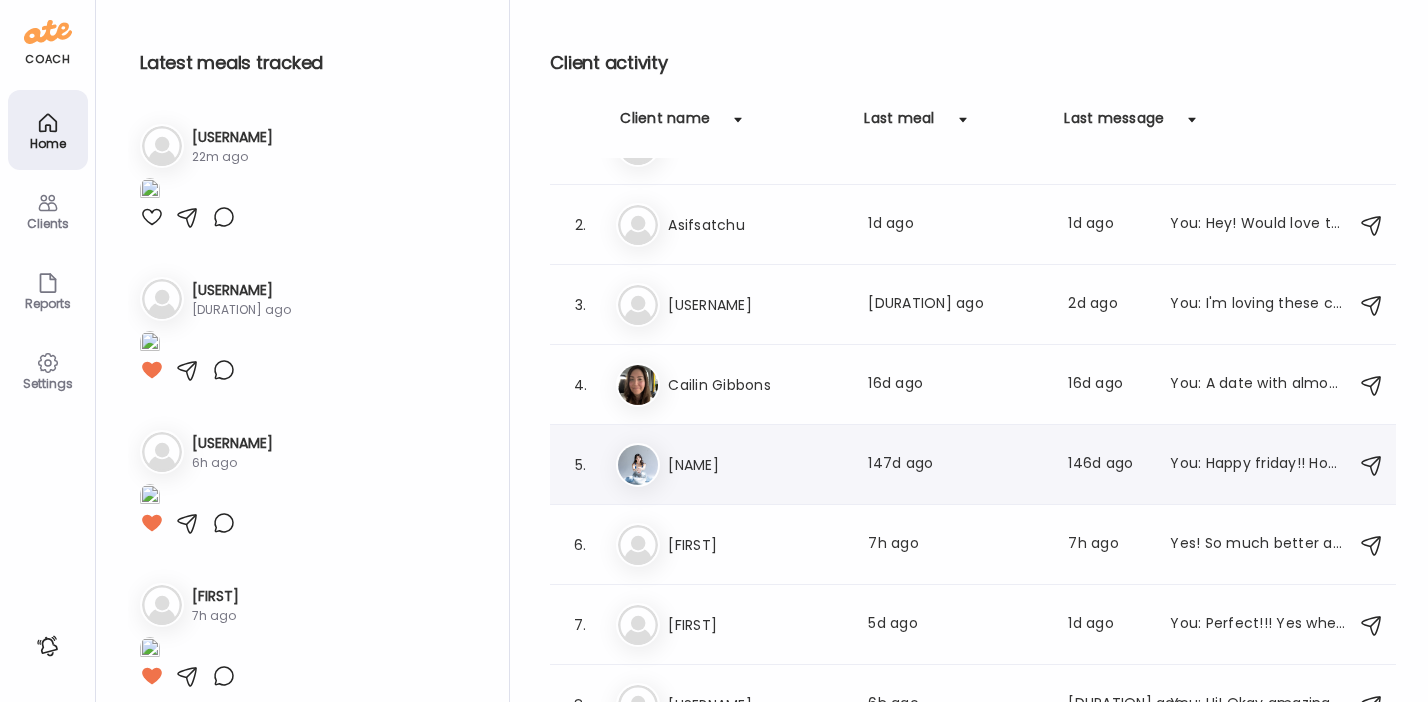 scroll, scrollTop: 166, scrollLeft: 0, axis: vertical 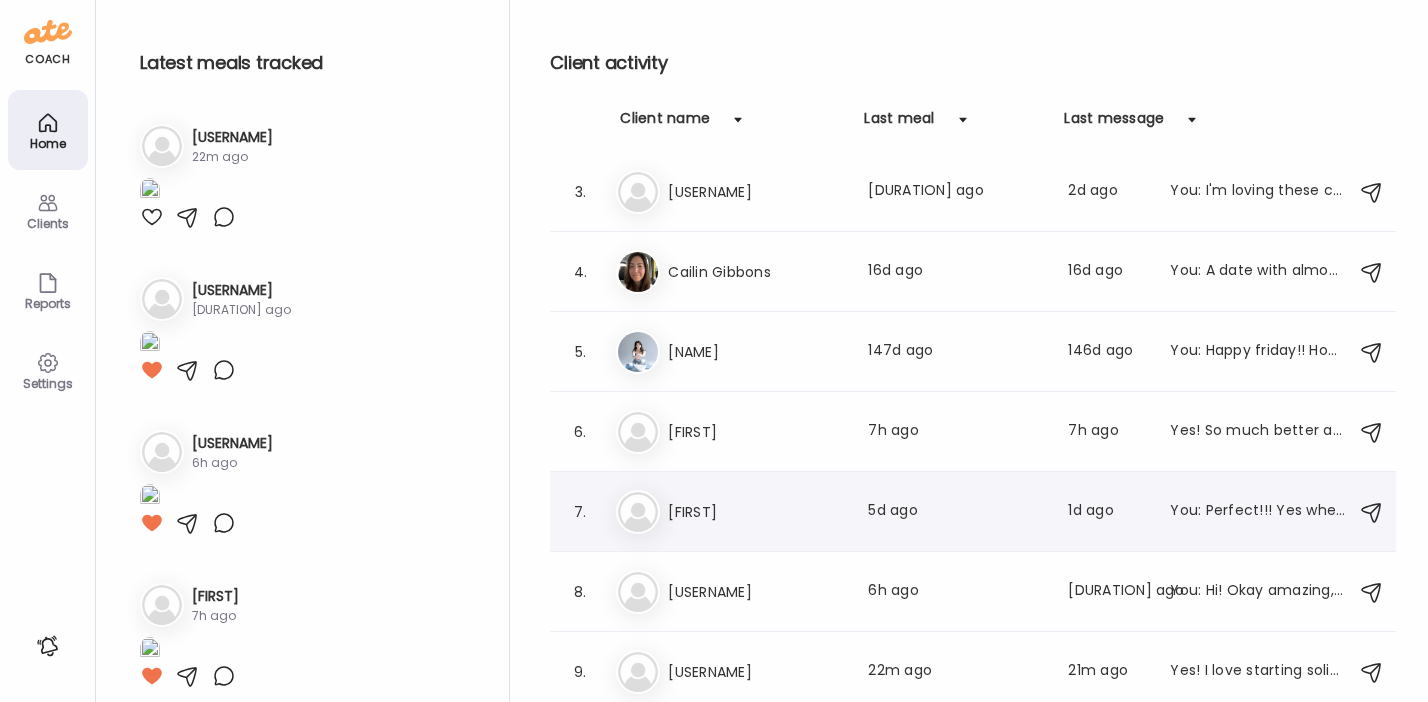 click on "Sh
[FIRST] [LAST]
Last meal:  5d ago Last message:  1d ago You: Perfect!!! Yes when you're busy traveling it doesn't need to be perfect!! And now you'll feel so muchb etter!" at bounding box center (976, 512) 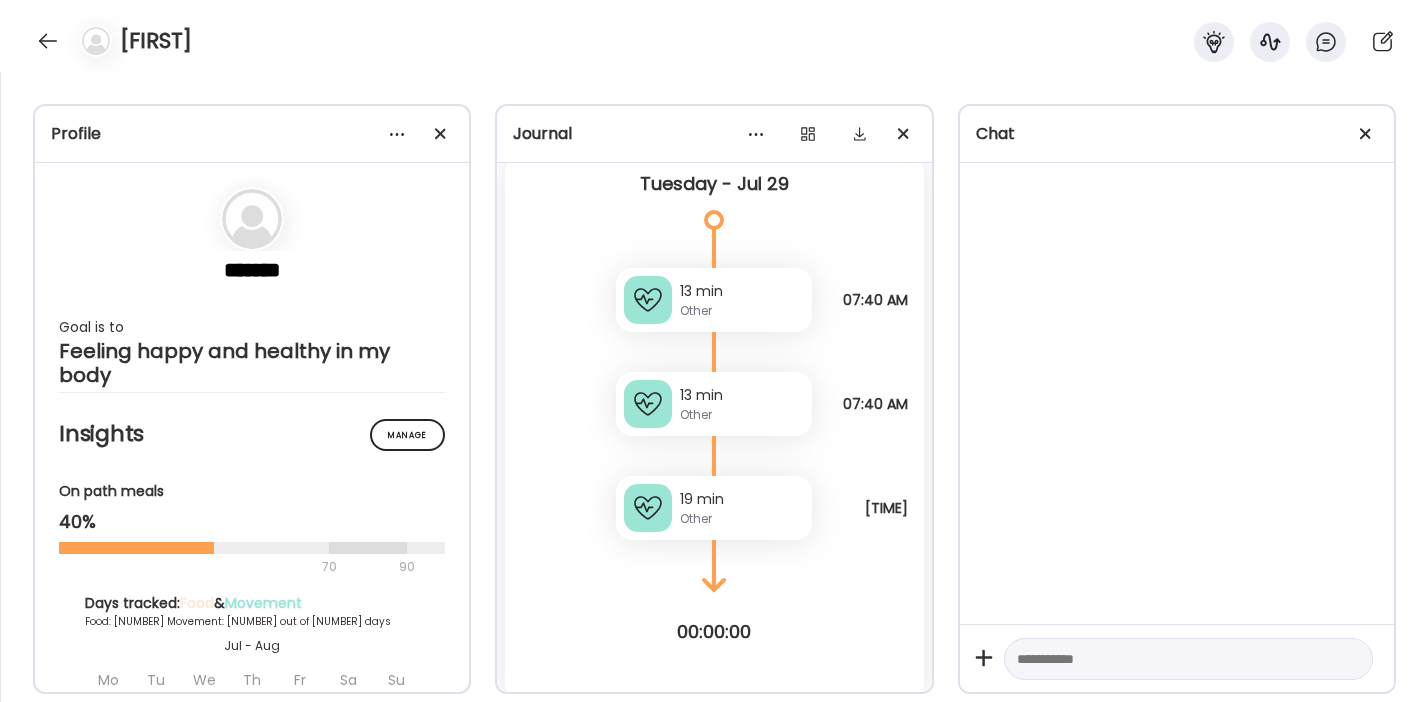 scroll, scrollTop: 5443, scrollLeft: 0, axis: vertical 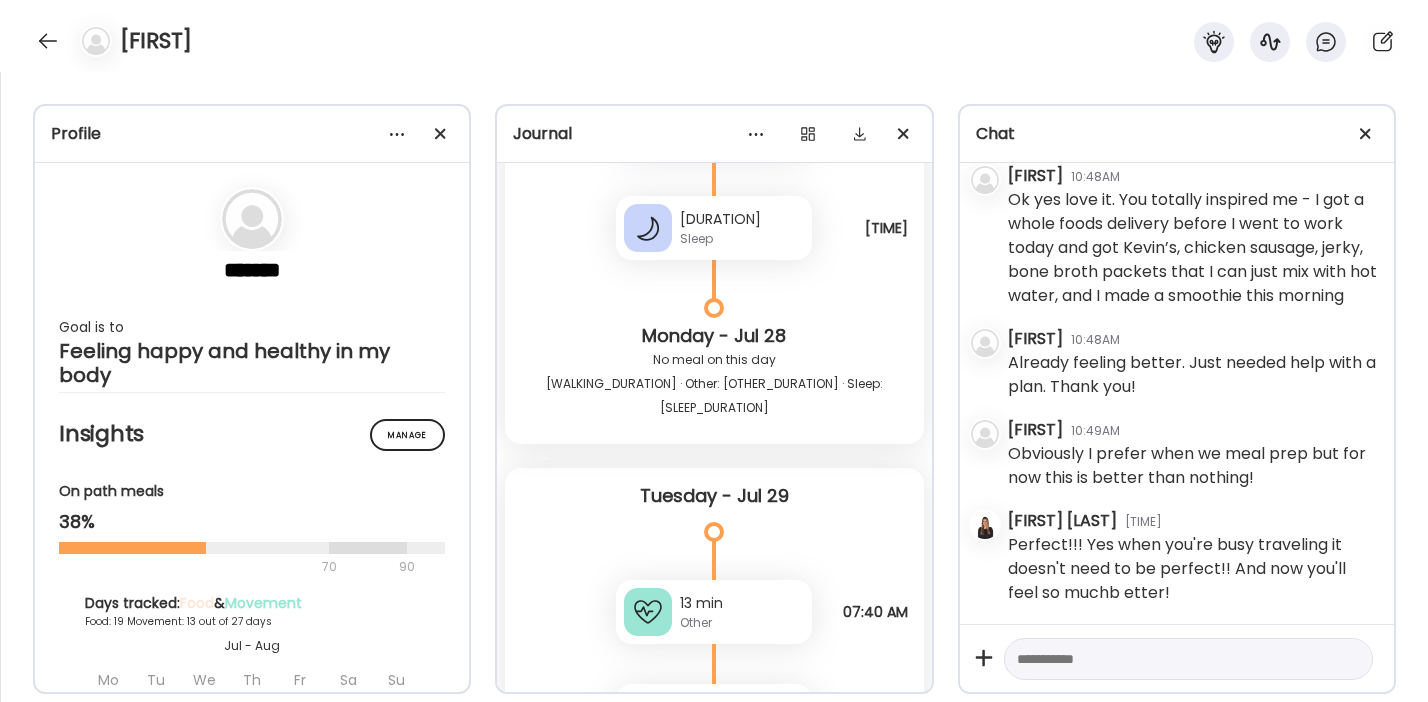 click at bounding box center [1170, 659] 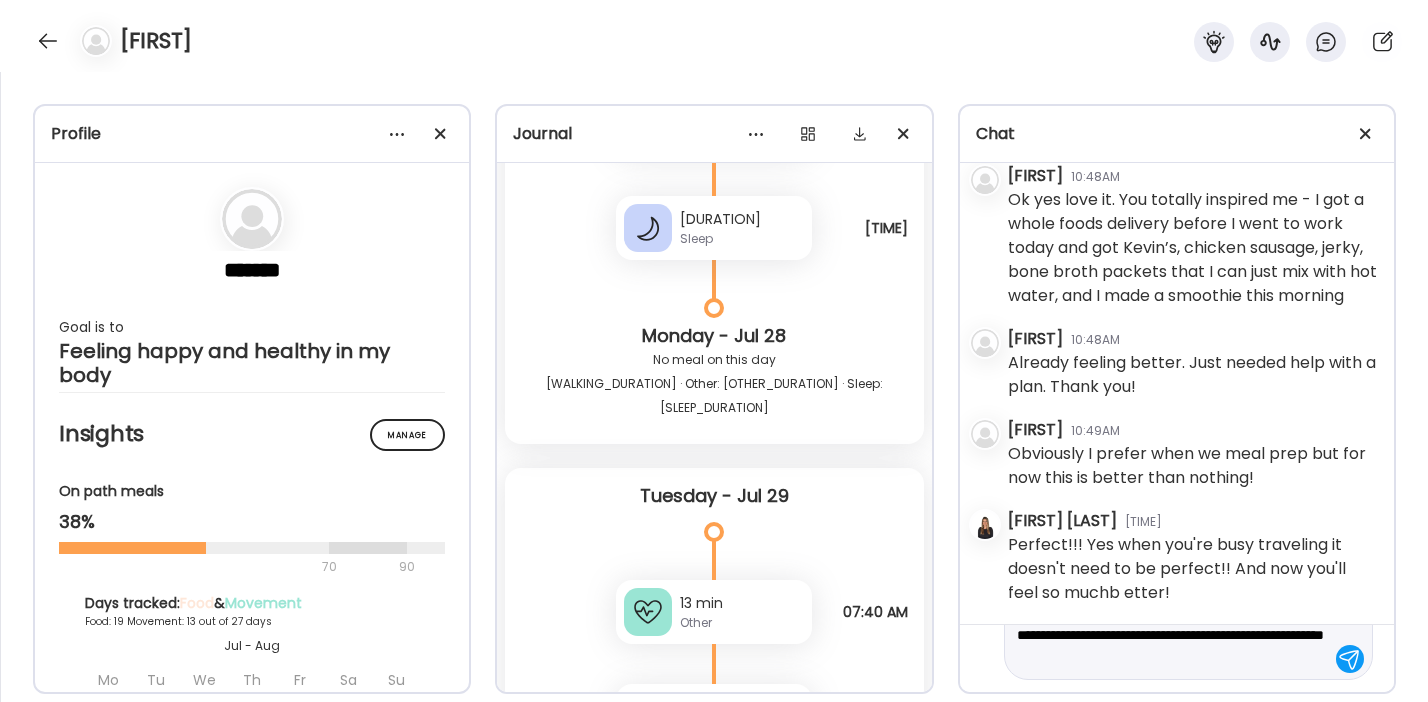 scroll, scrollTop: 71, scrollLeft: 0, axis: vertical 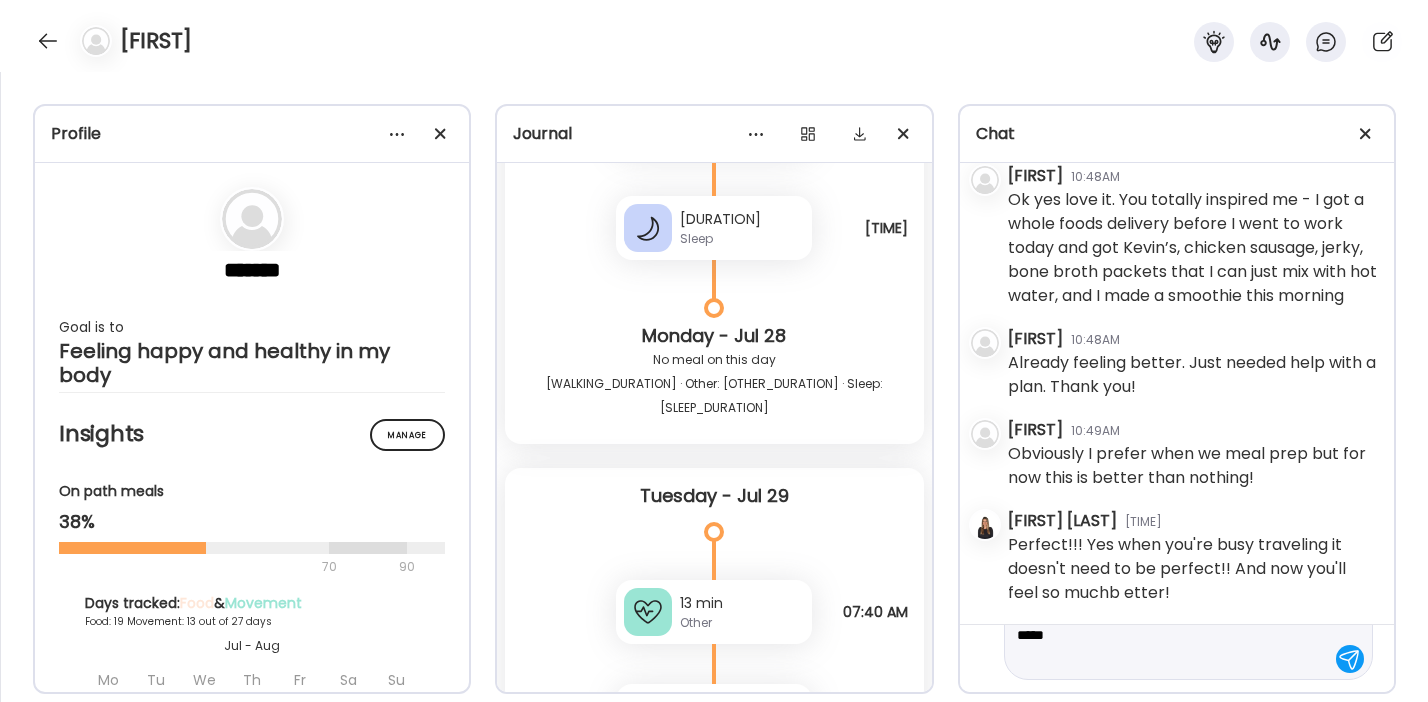 type on "**********" 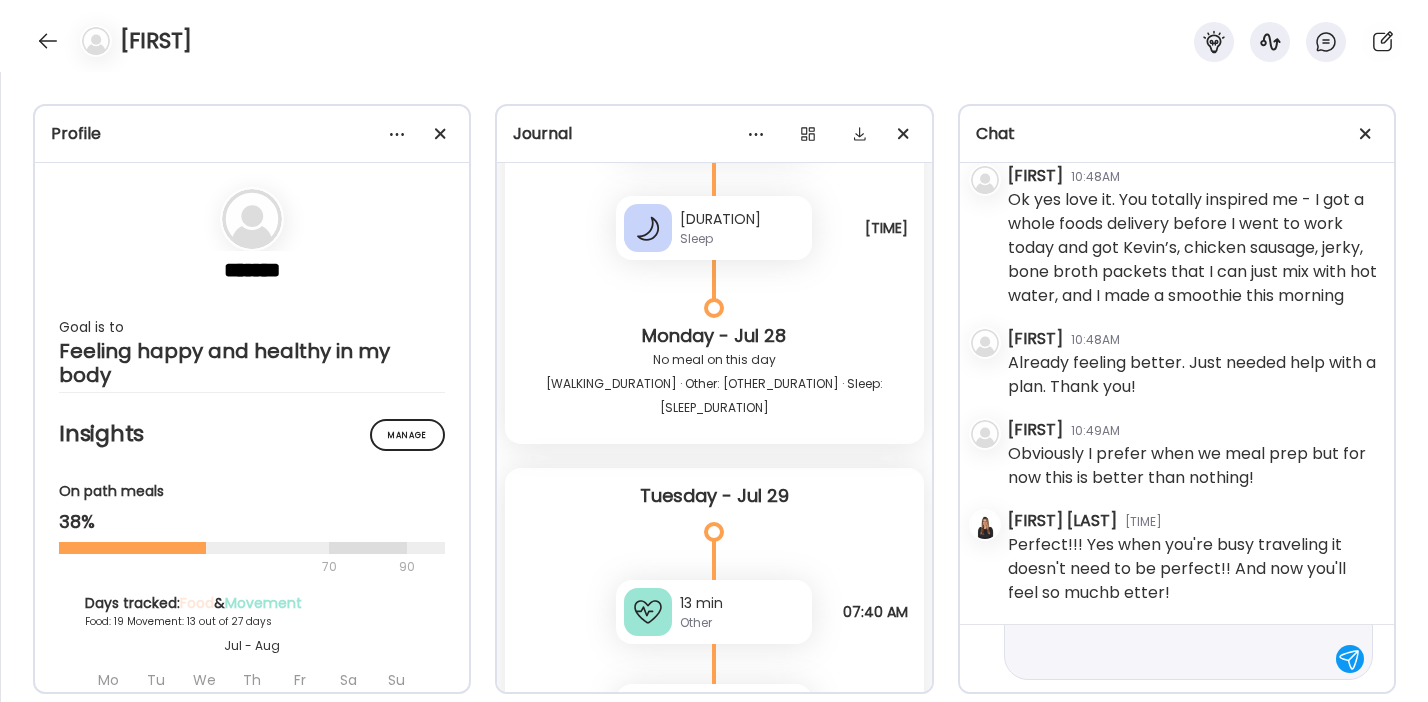 scroll, scrollTop: 0, scrollLeft: 0, axis: both 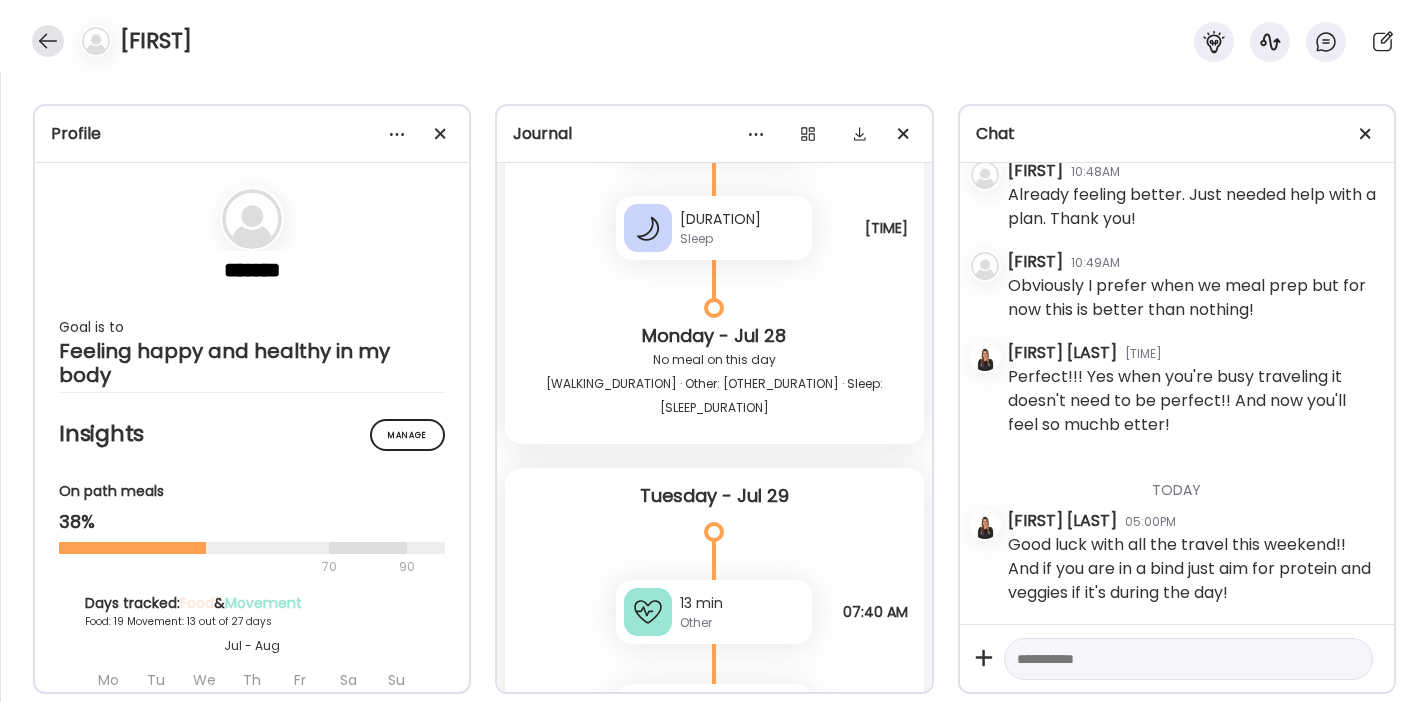 click at bounding box center (48, 41) 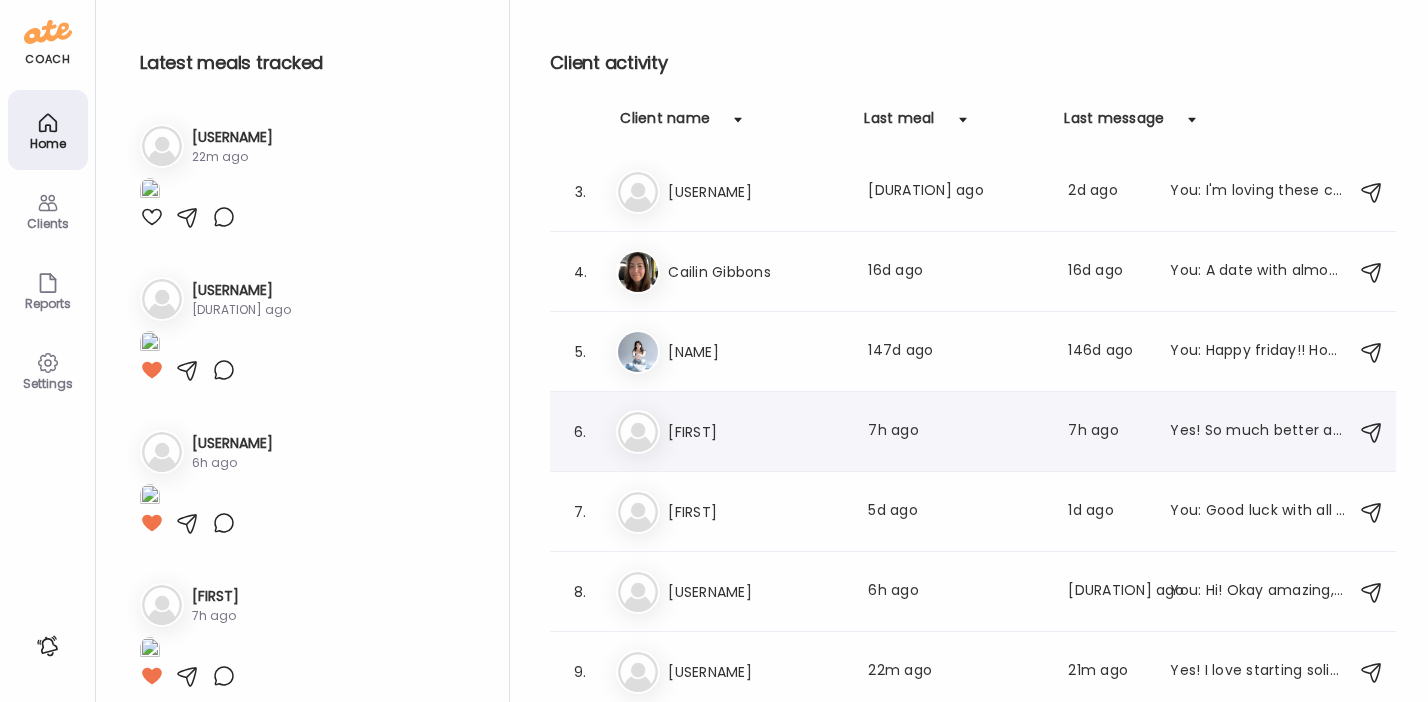 click on "[FIRST]" at bounding box center [756, 432] 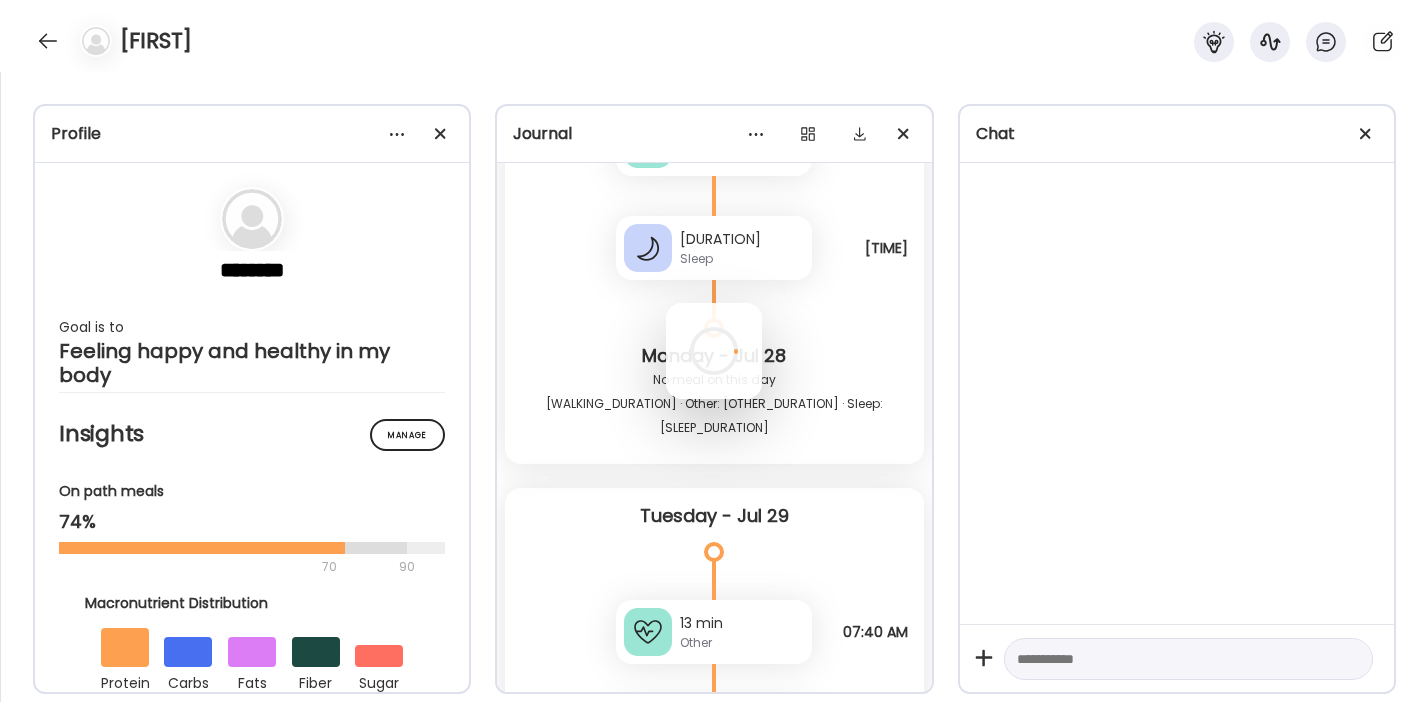 scroll, scrollTop: 35635, scrollLeft: 0, axis: vertical 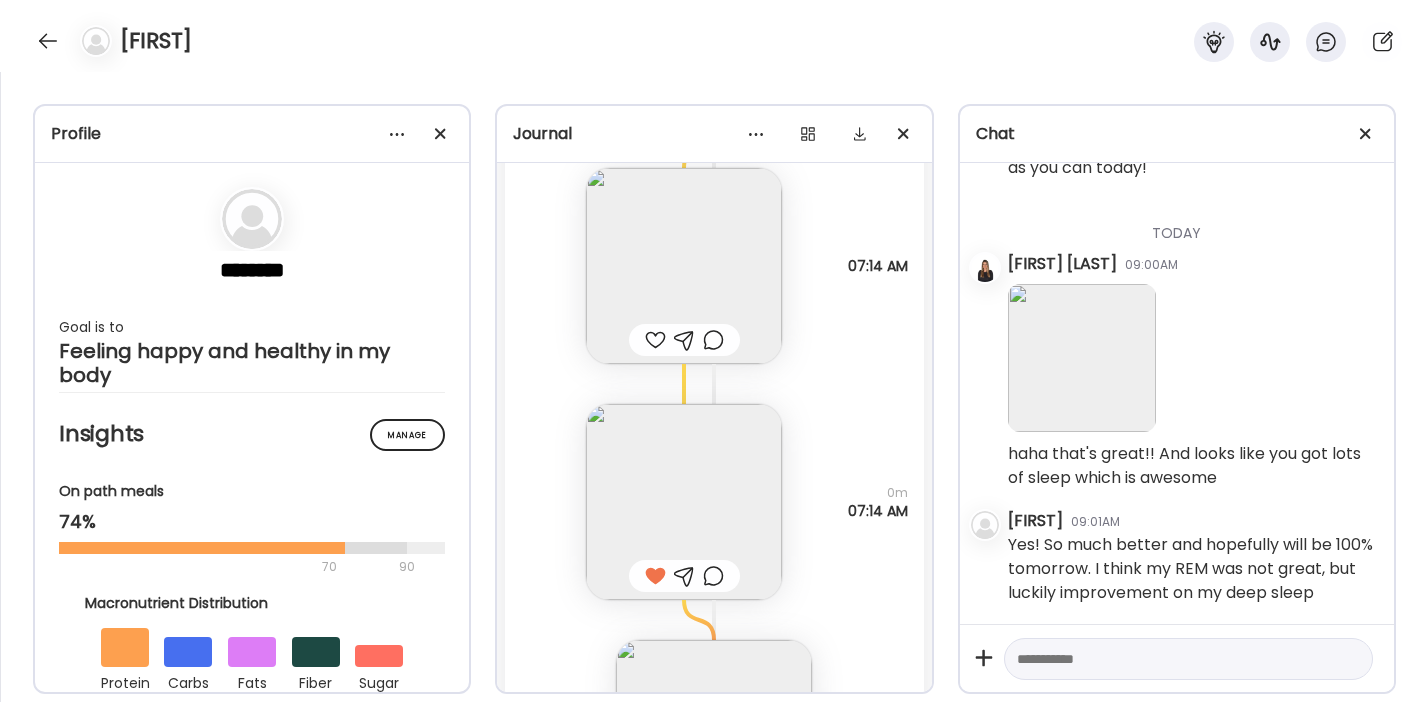 click at bounding box center (1170, 659) 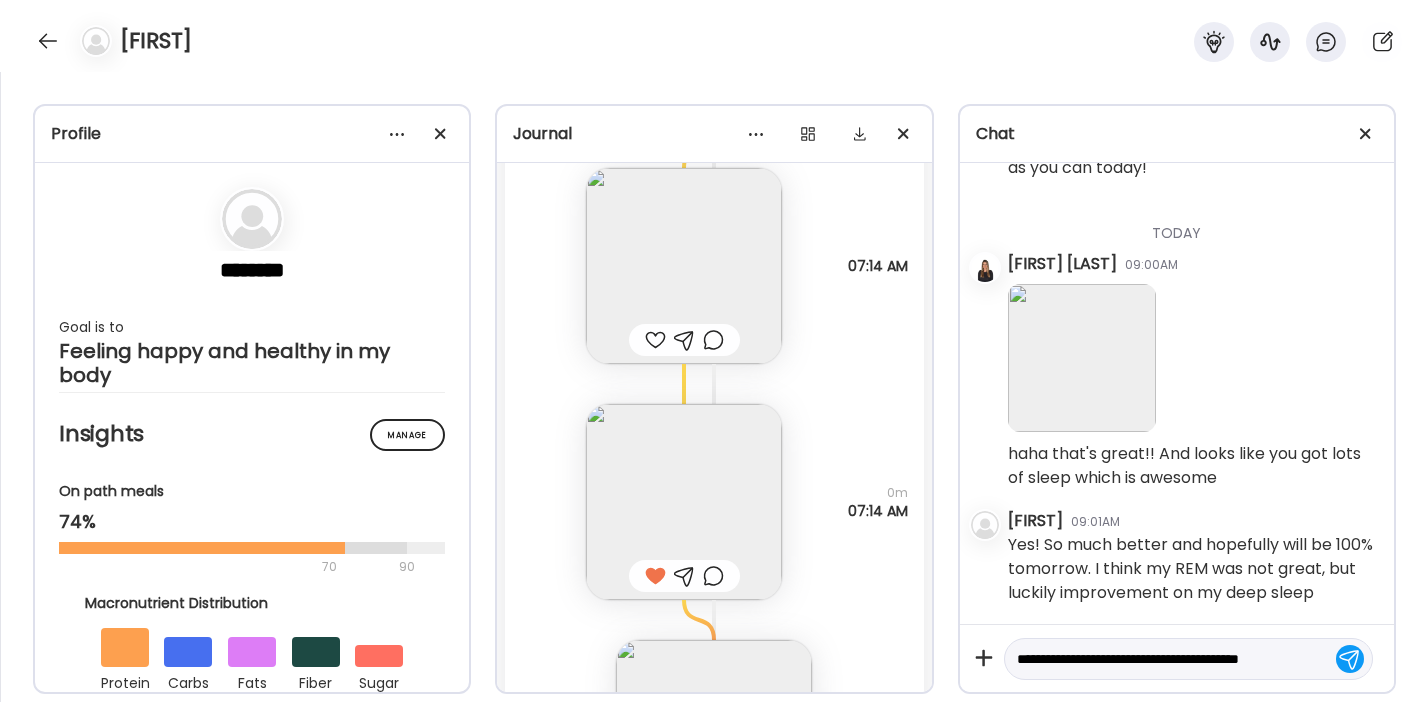 scroll, scrollTop: 23, scrollLeft: 0, axis: vertical 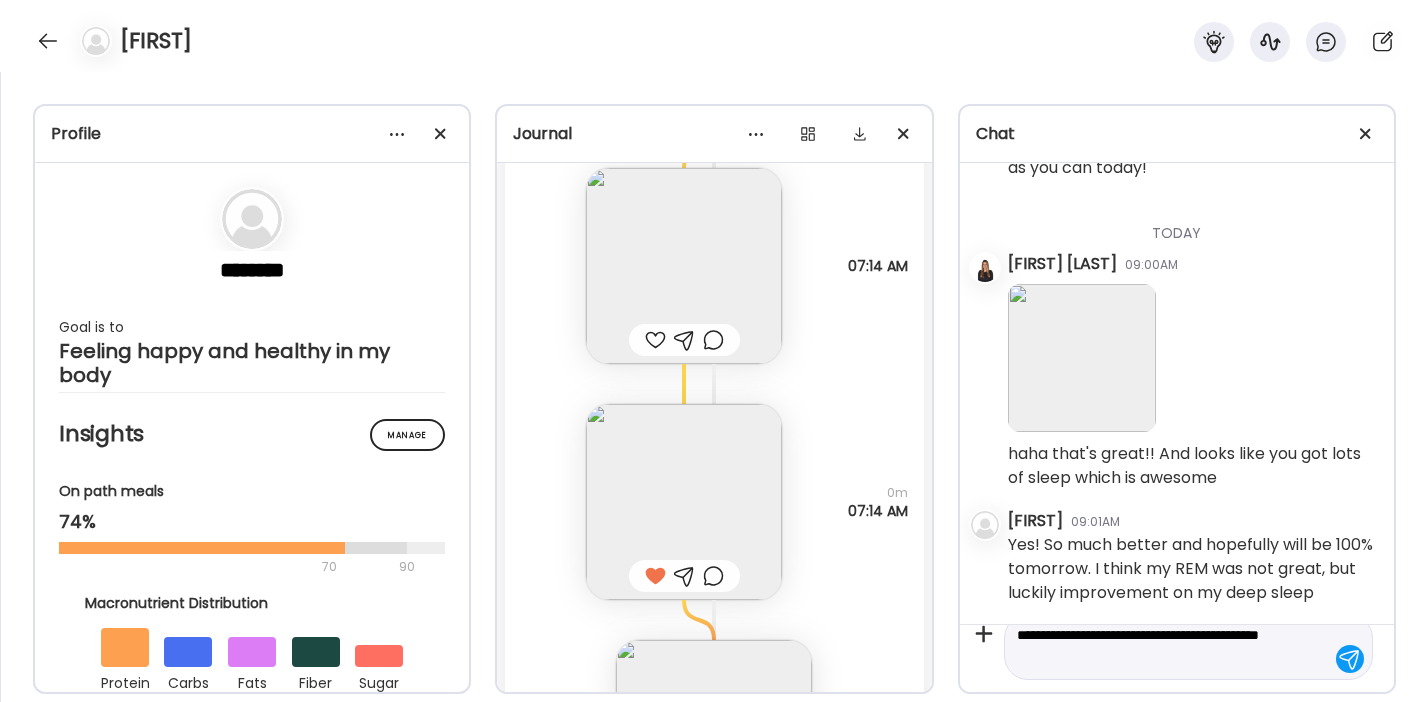 type on "**********" 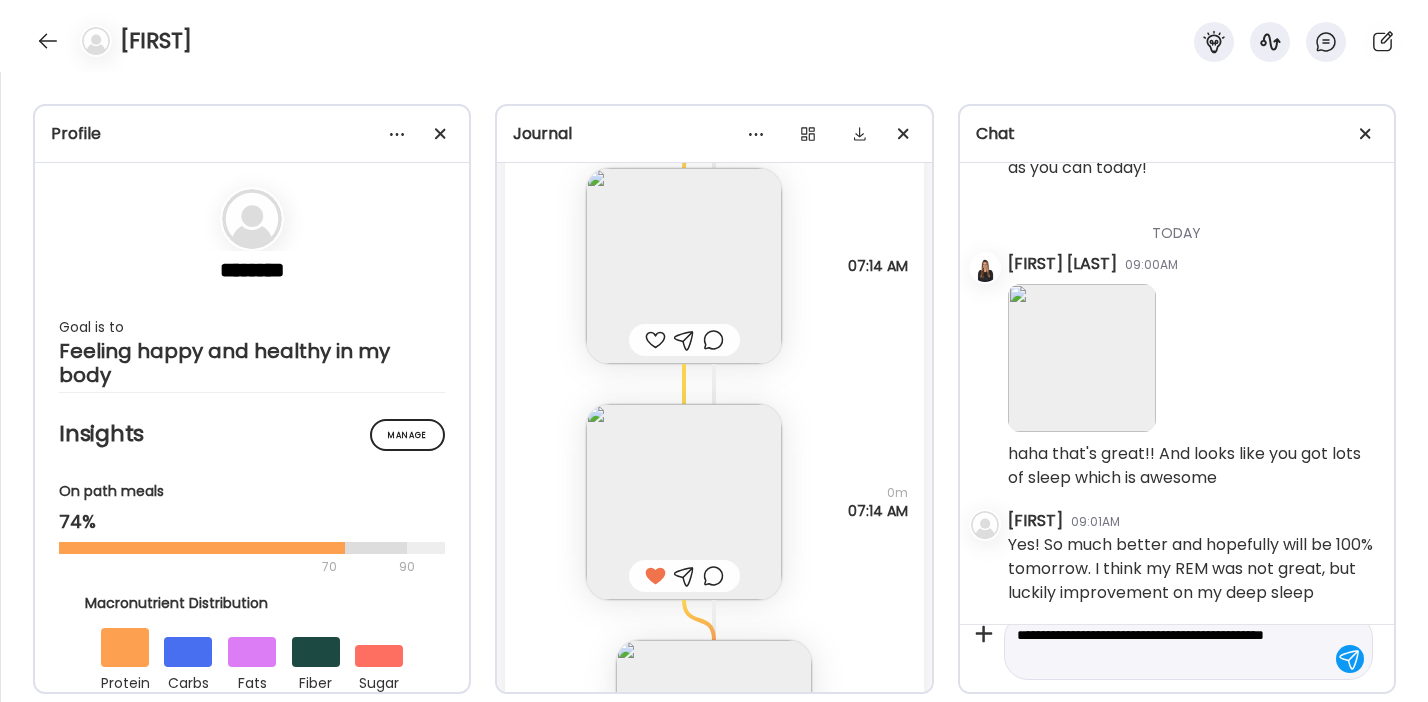type 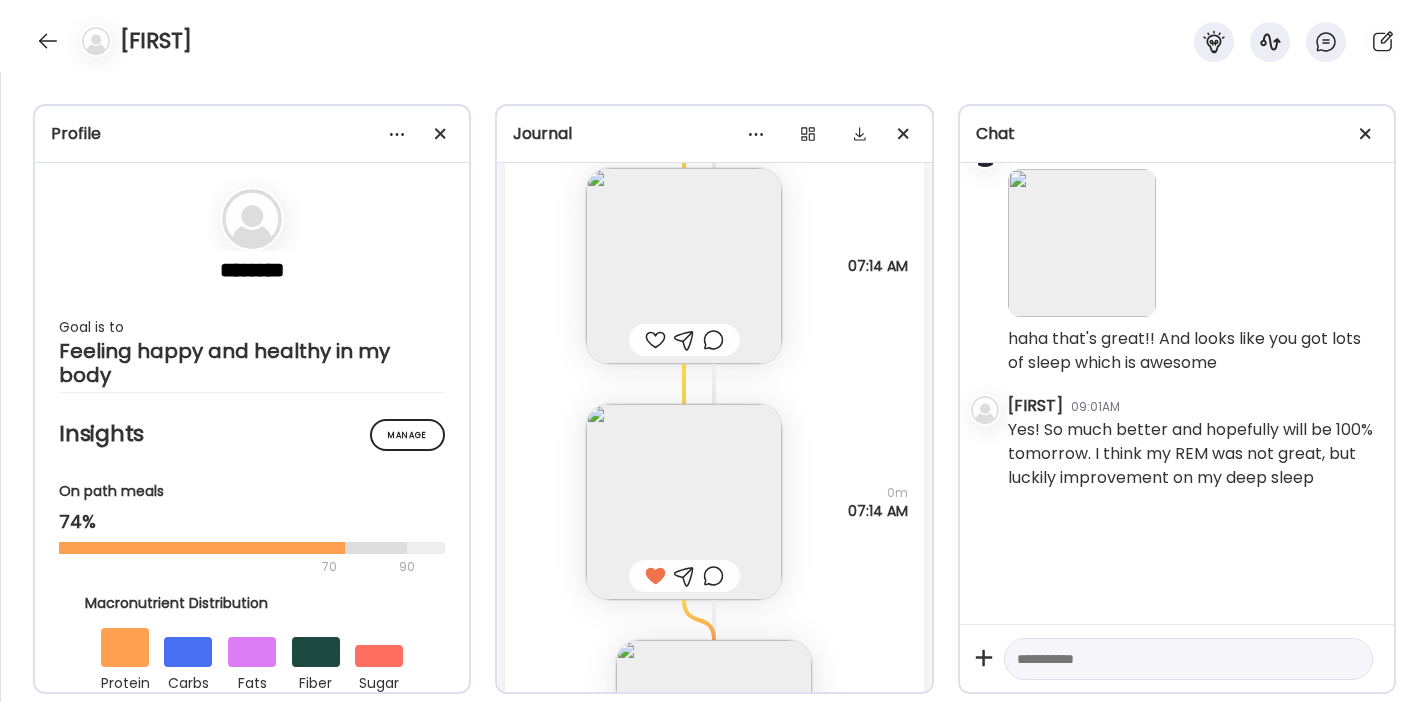 scroll, scrollTop: 0, scrollLeft: 0, axis: both 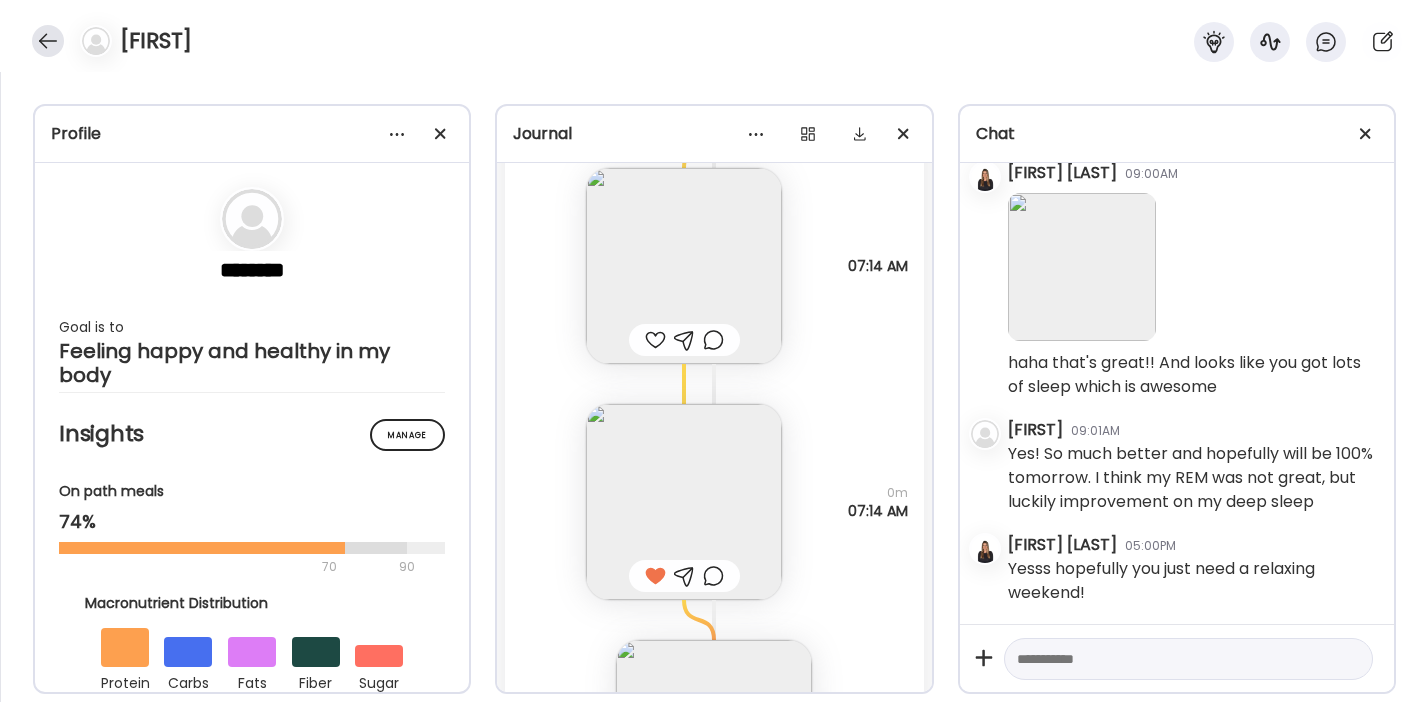 click at bounding box center (48, 41) 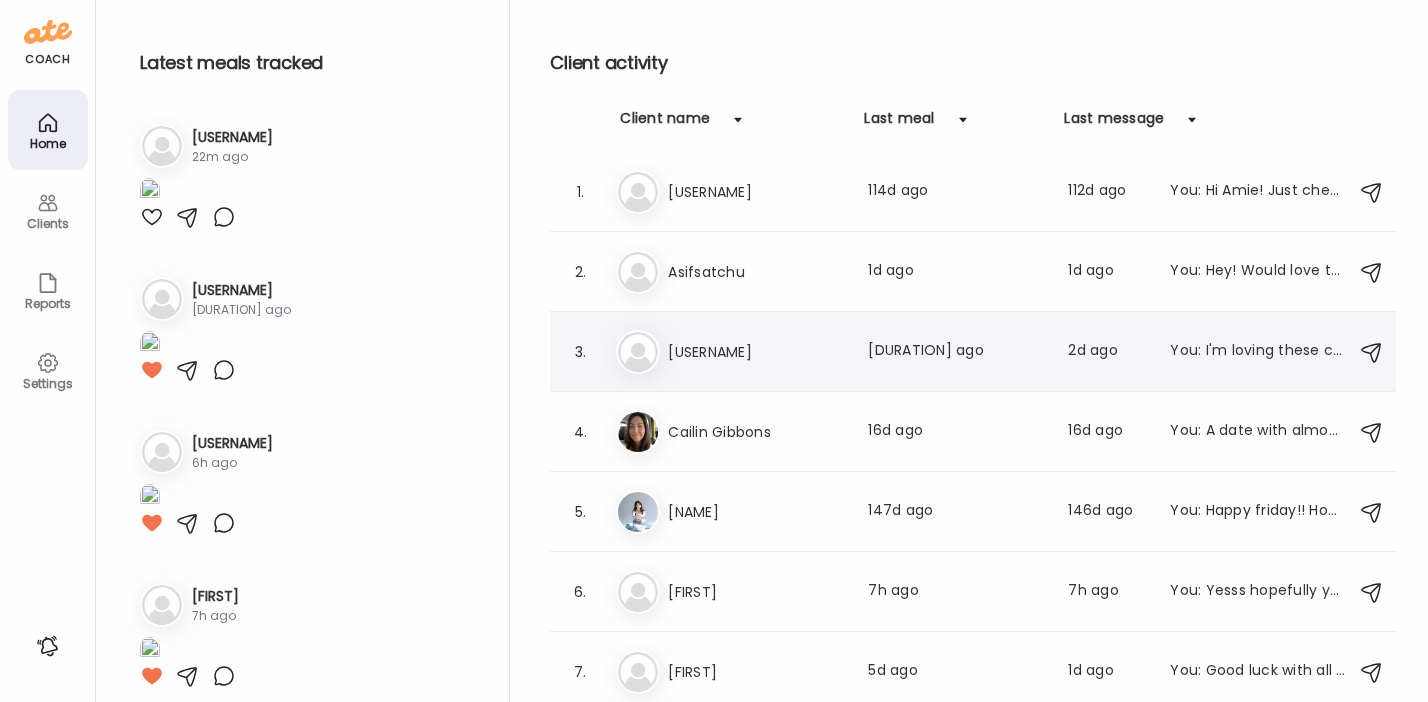 scroll, scrollTop: 0, scrollLeft: 0, axis: both 